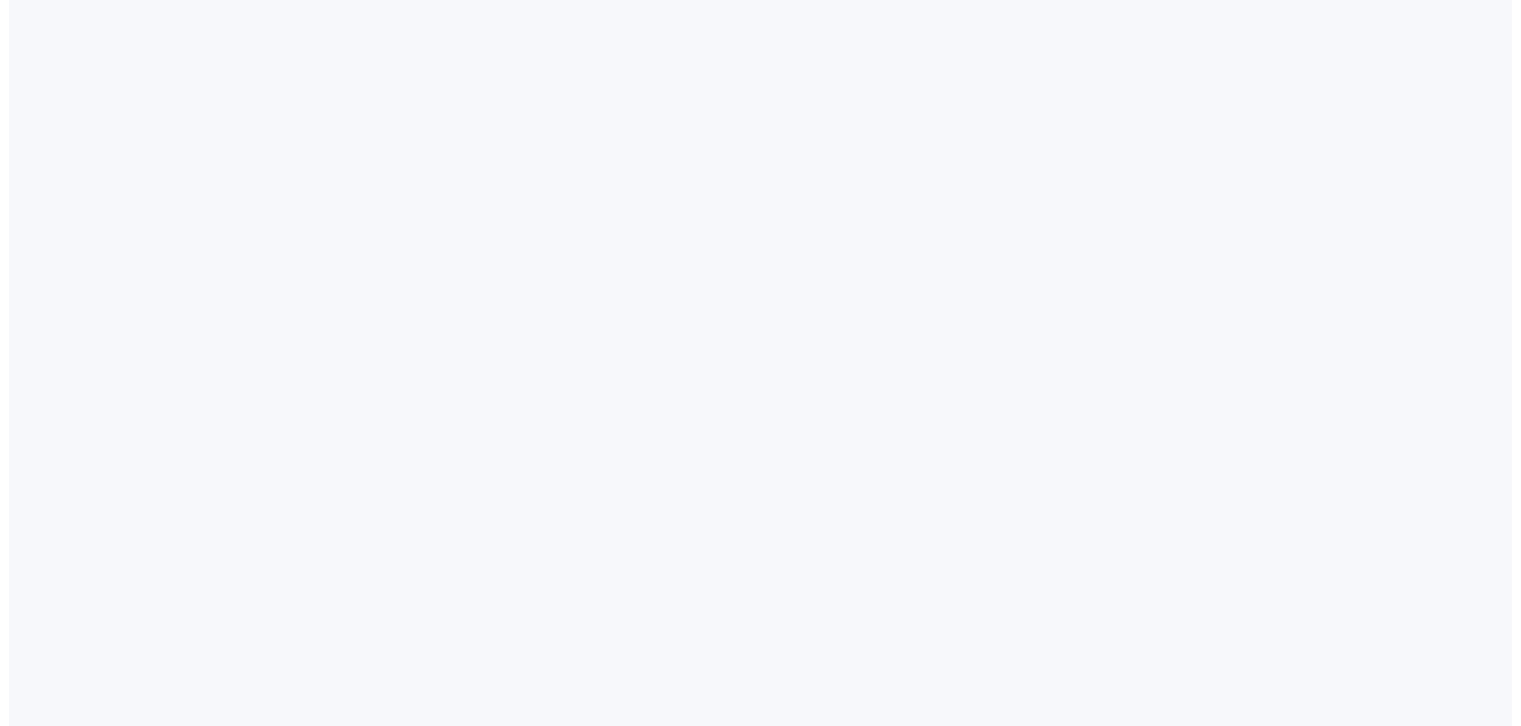 scroll, scrollTop: 0, scrollLeft: 0, axis: both 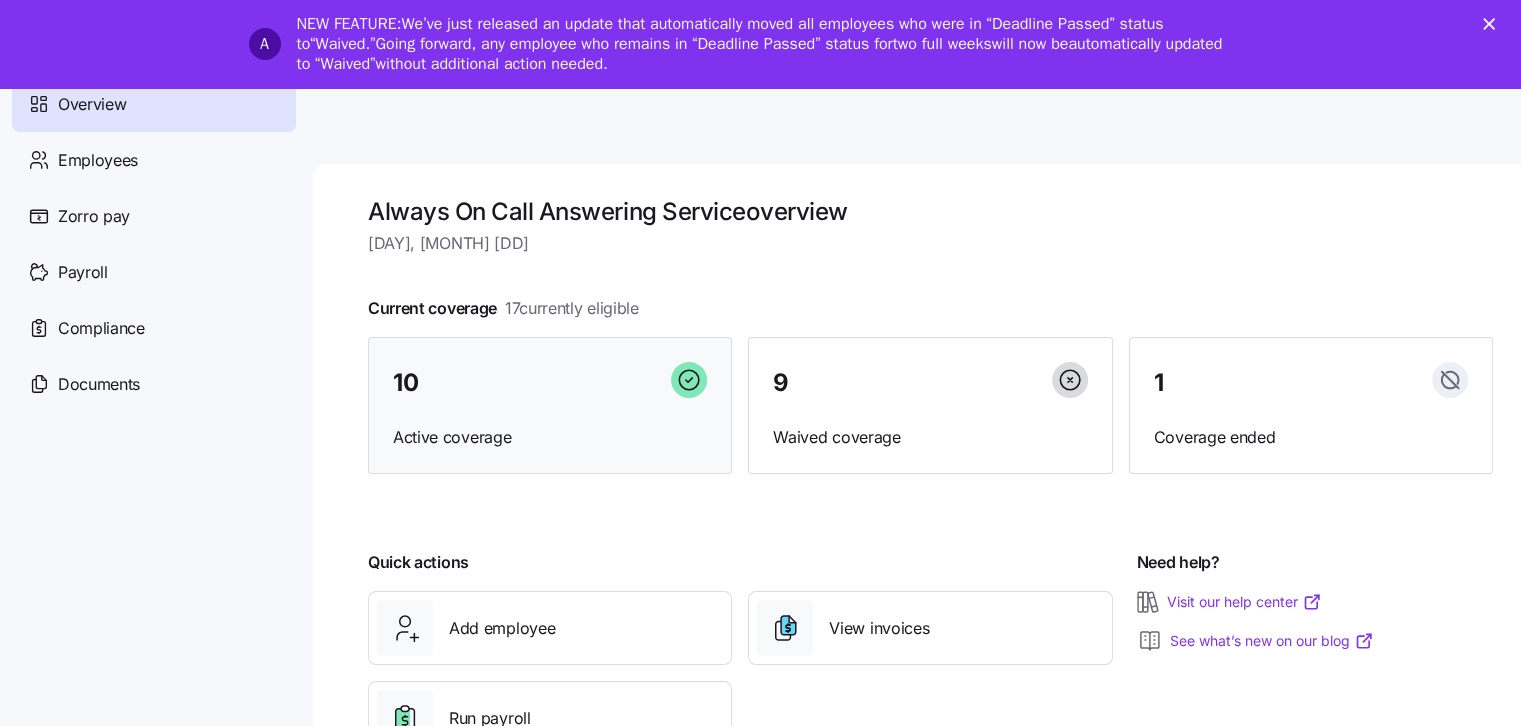 click on "Current coverage 17  currently eligible 10 Active coverage 9 Waived coverage 1 Coverage ended" at bounding box center (930, 385) 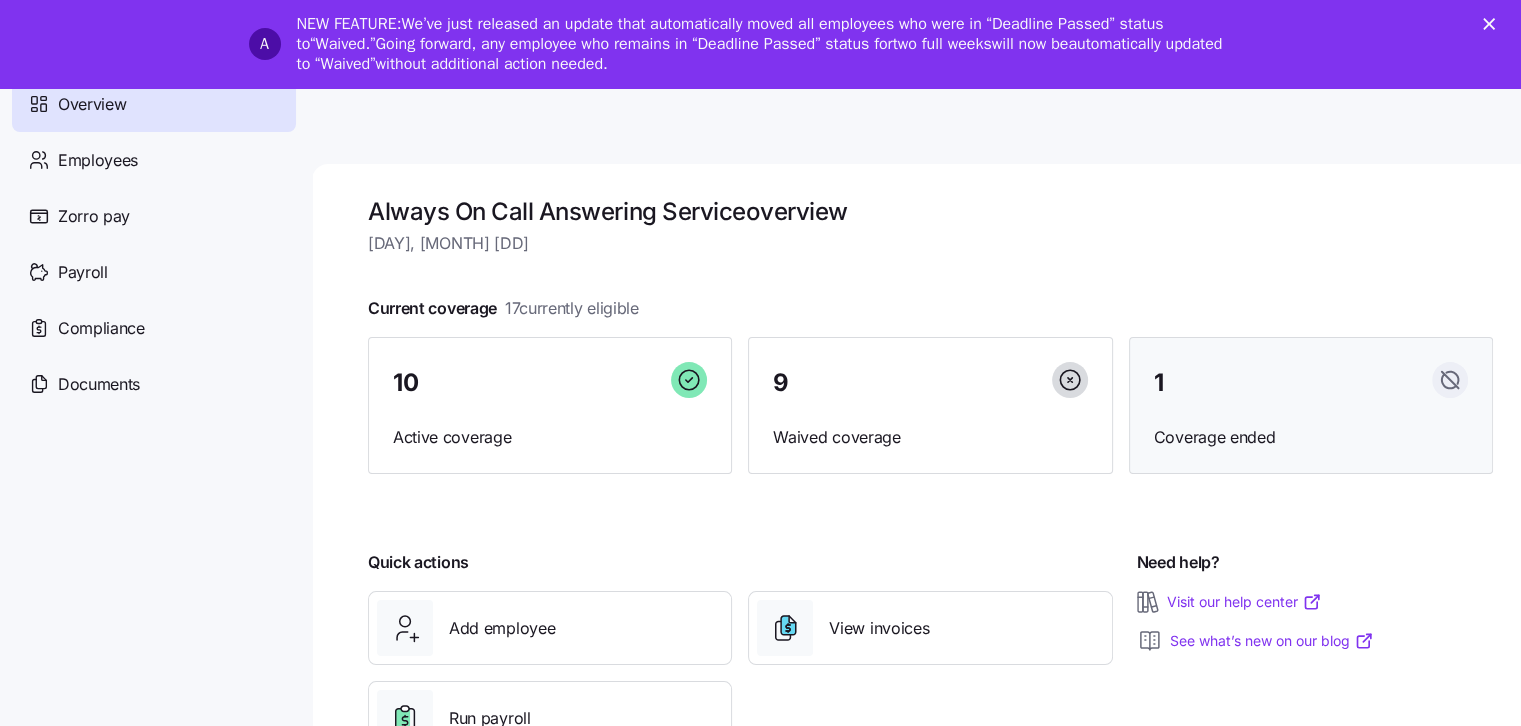 click on "Coverage ended" at bounding box center (1311, 437) 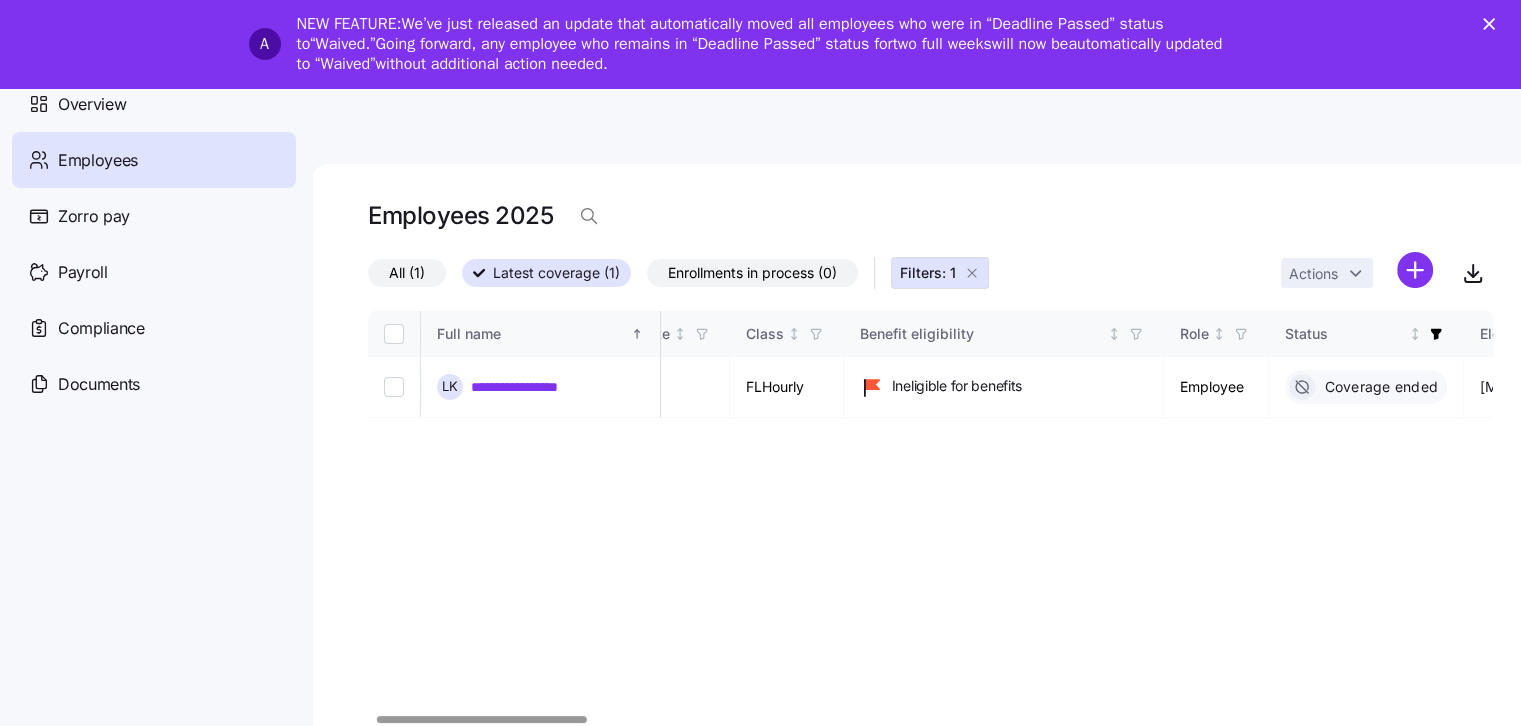 scroll, scrollTop: 0, scrollLeft: 0, axis: both 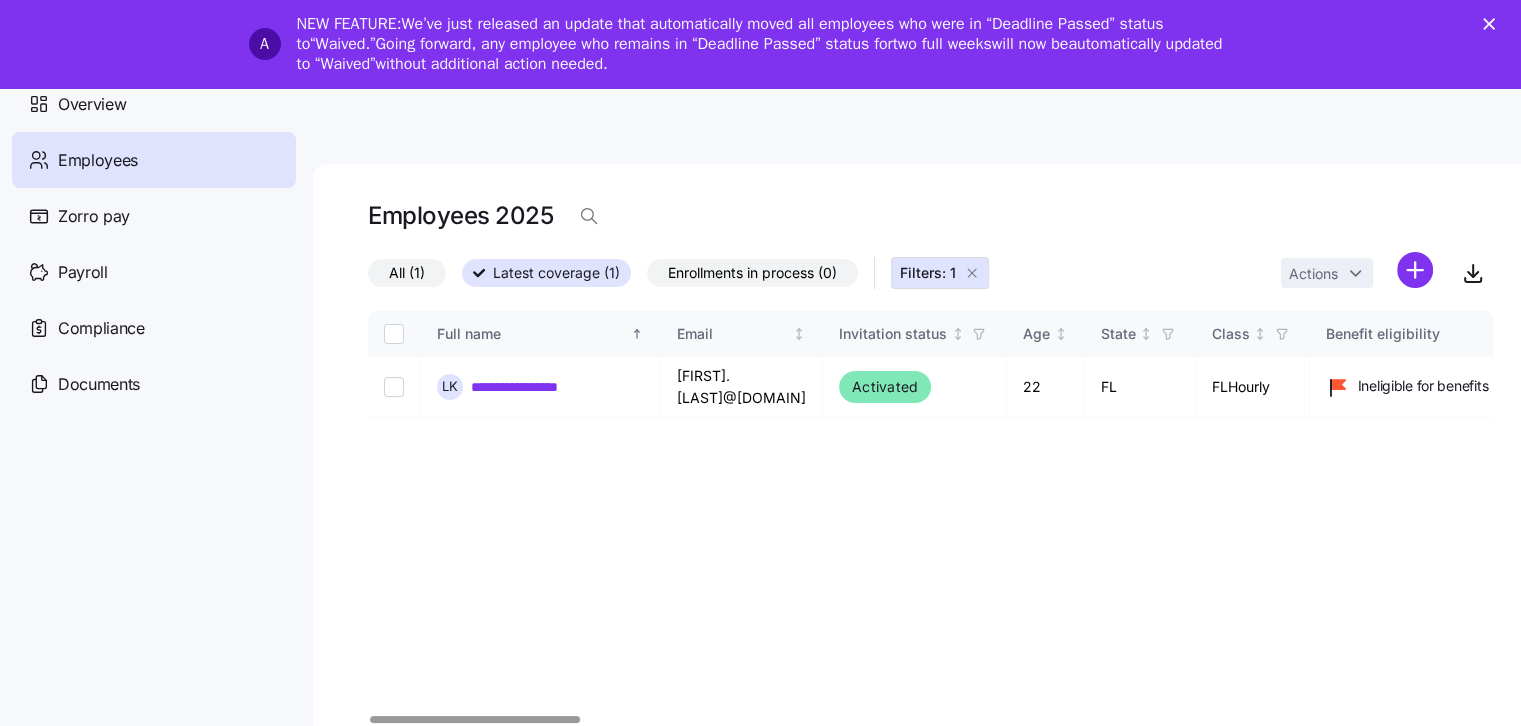click at bounding box center [475, 719] 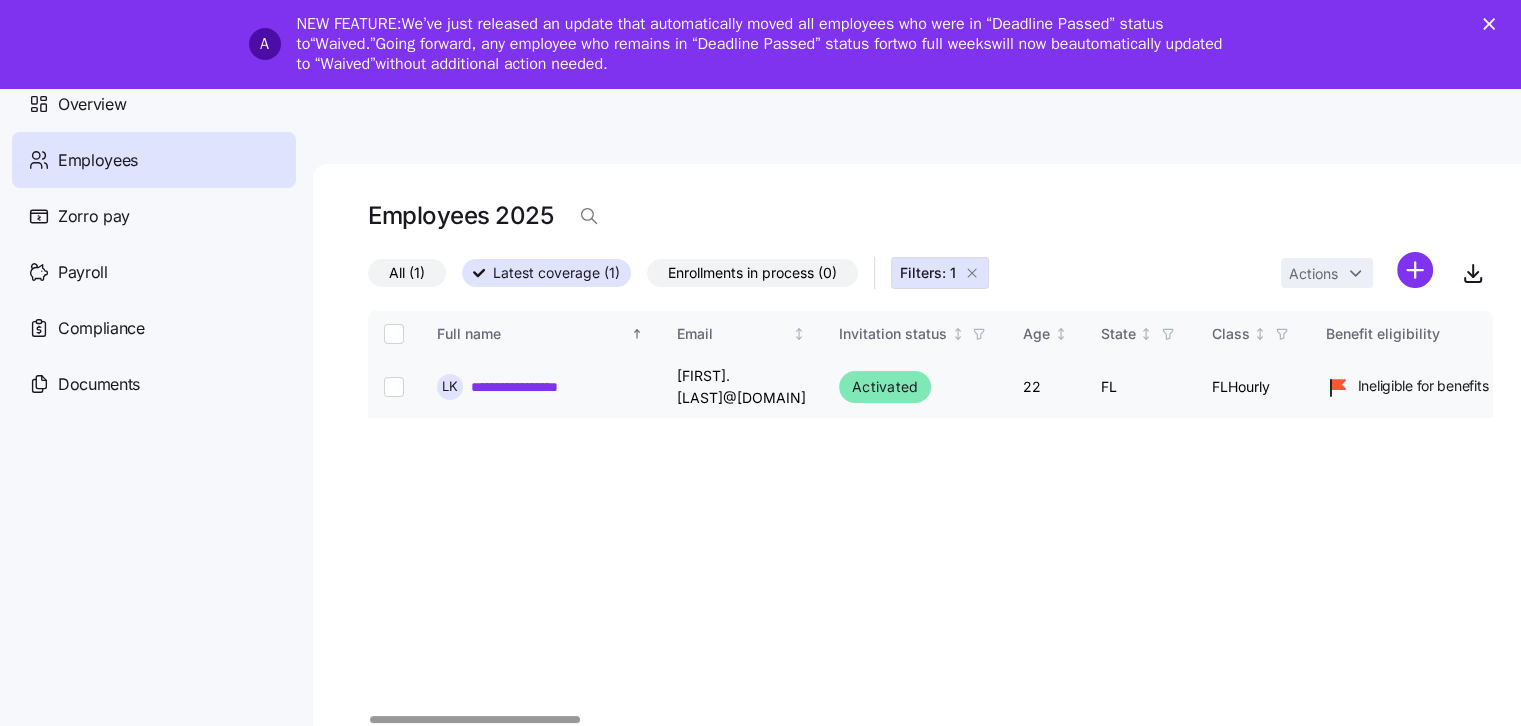 click at bounding box center [394, 387] 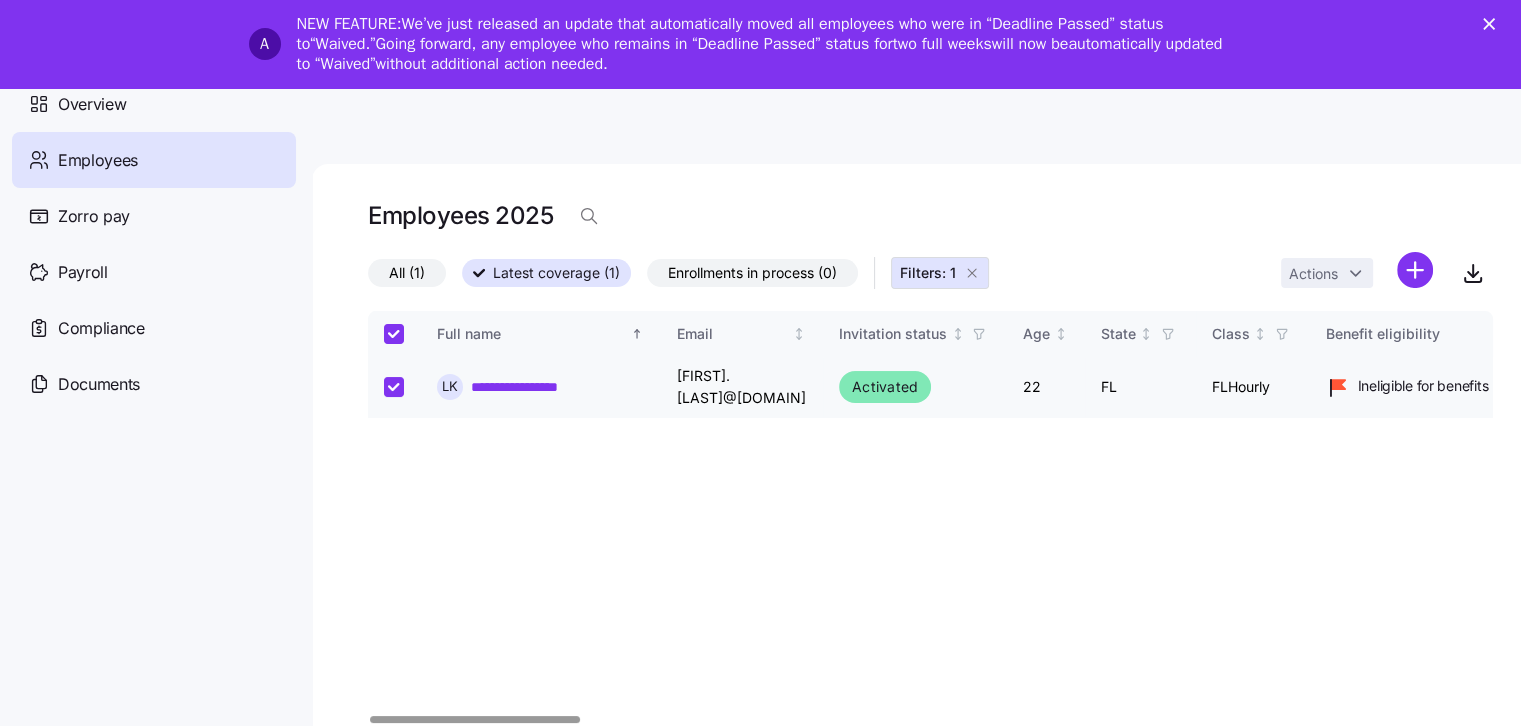 checkbox on "true" 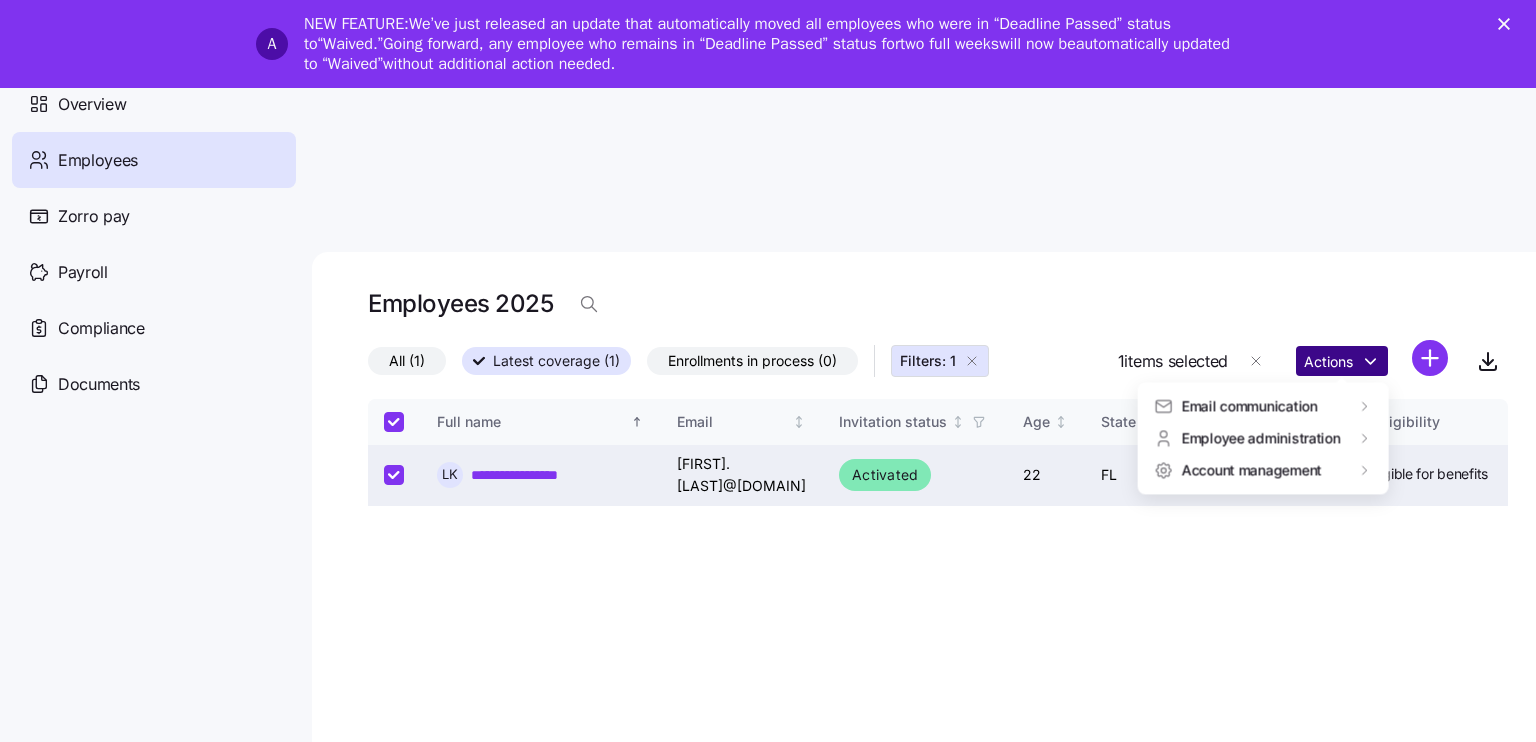 click on "**********" at bounding box center [768, 453] 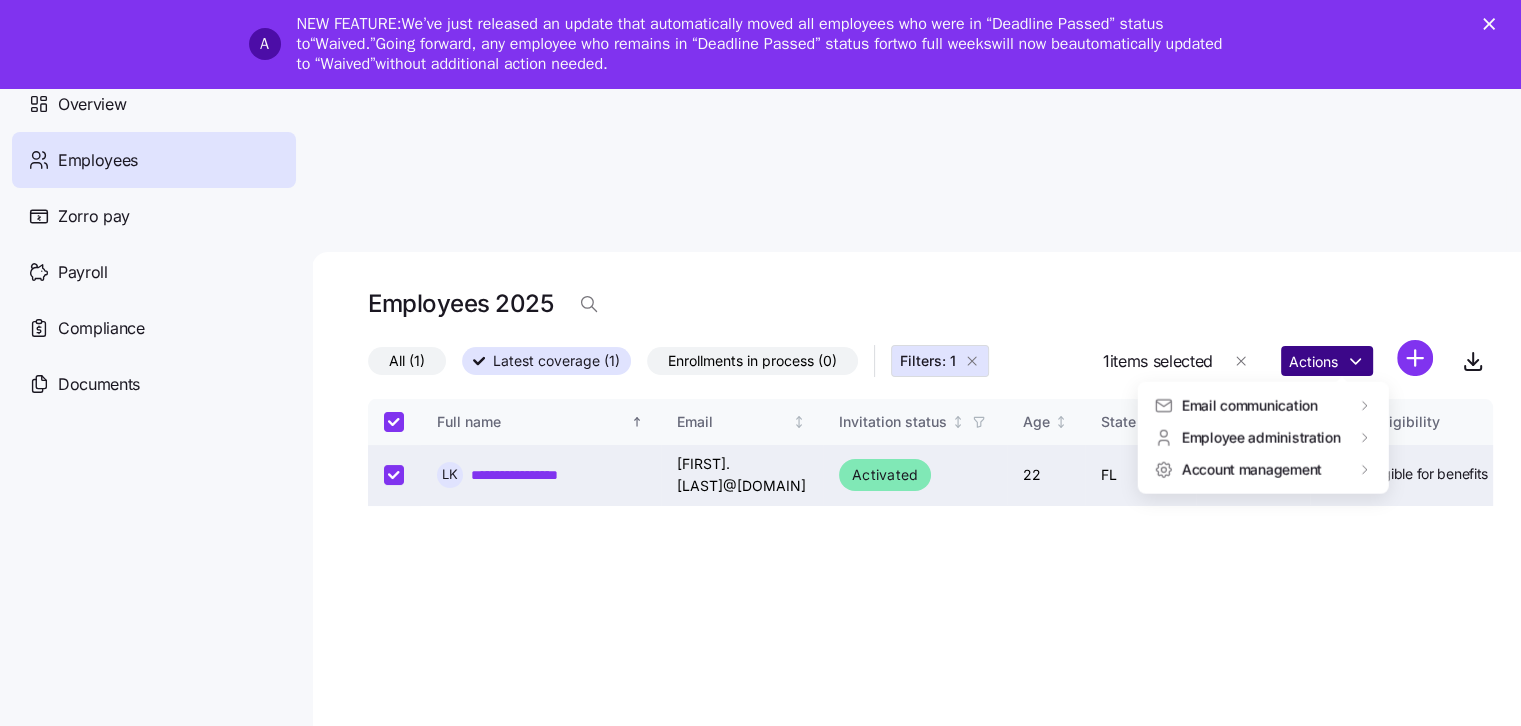 click on "**********" at bounding box center (760, 445) 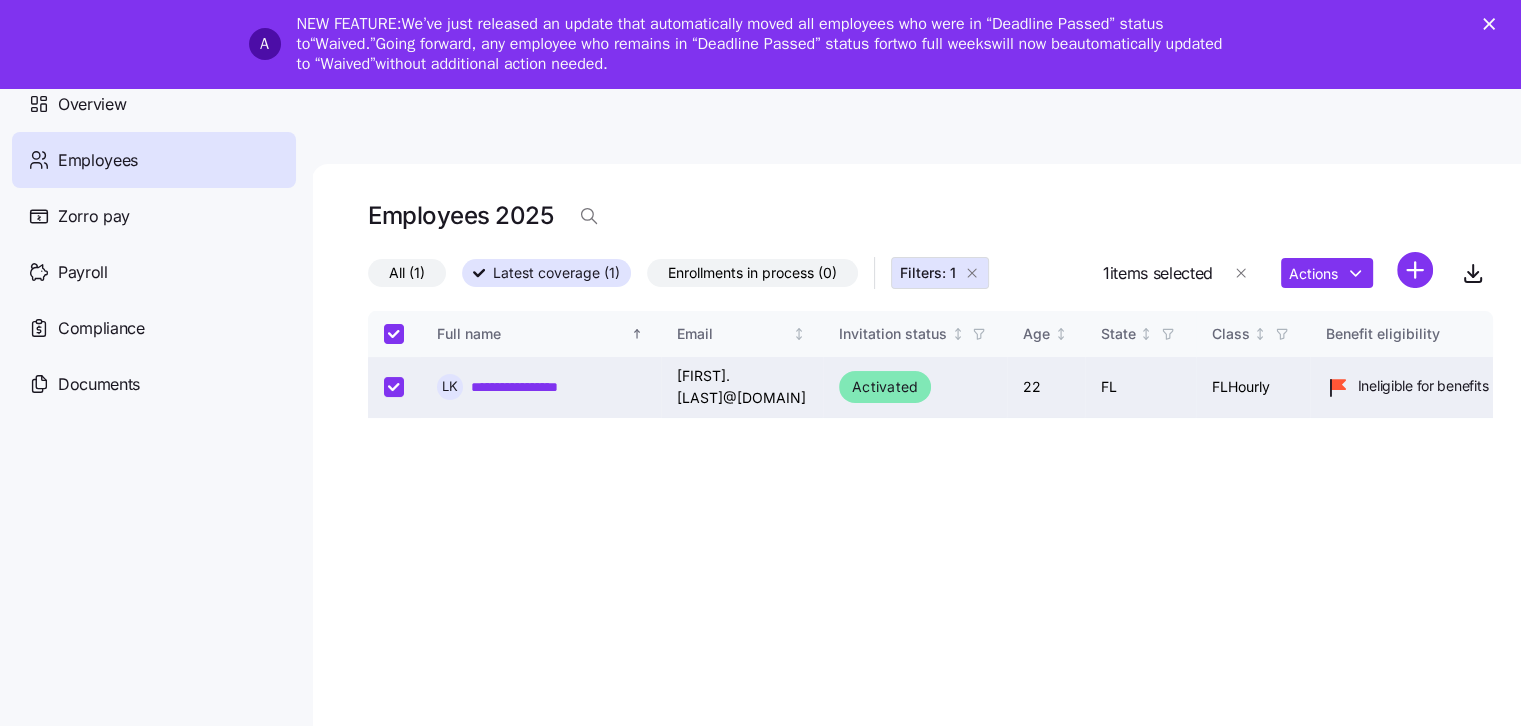 click on "All (1)" at bounding box center [407, 273] 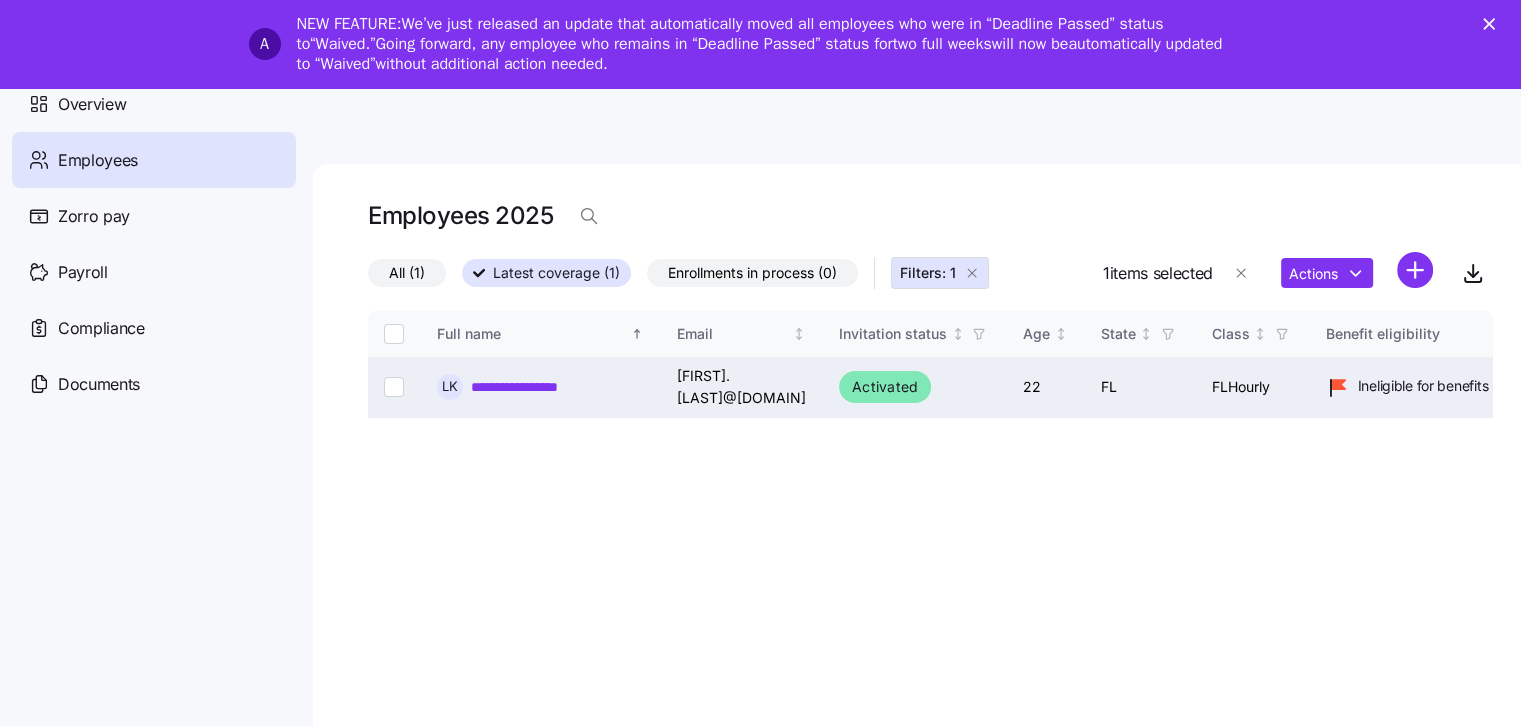 checkbox on "false" 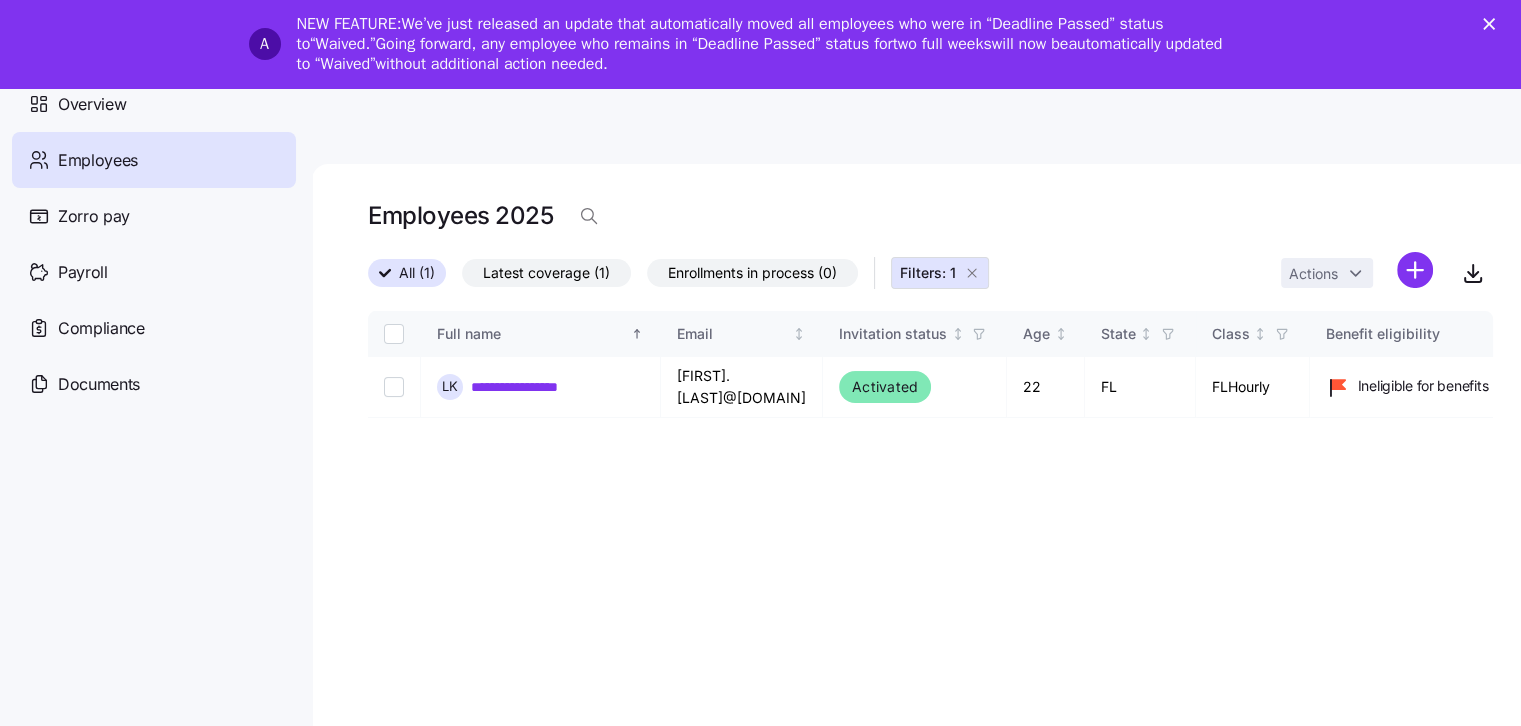 click on "Employees" at bounding box center [154, 160] 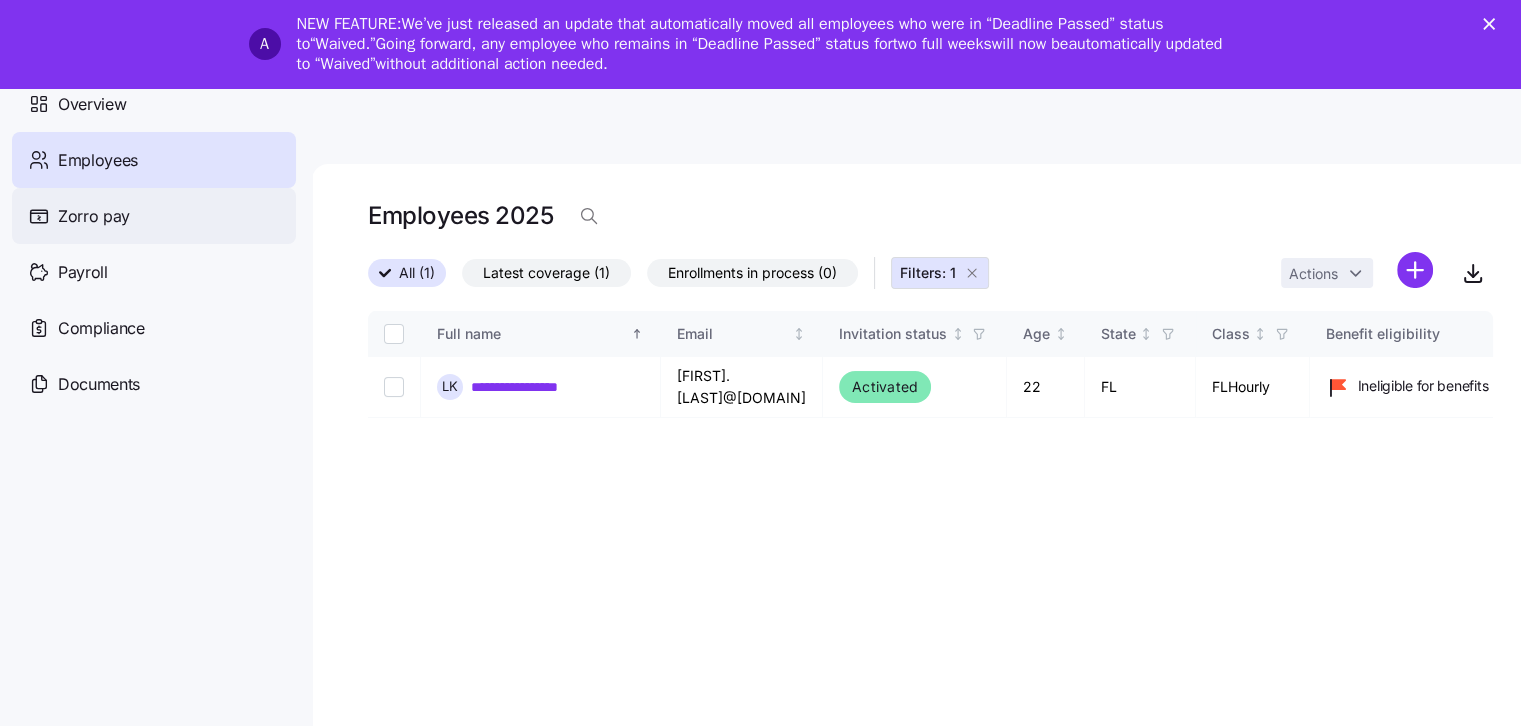 click on "Zorro pay" at bounding box center (154, 216) 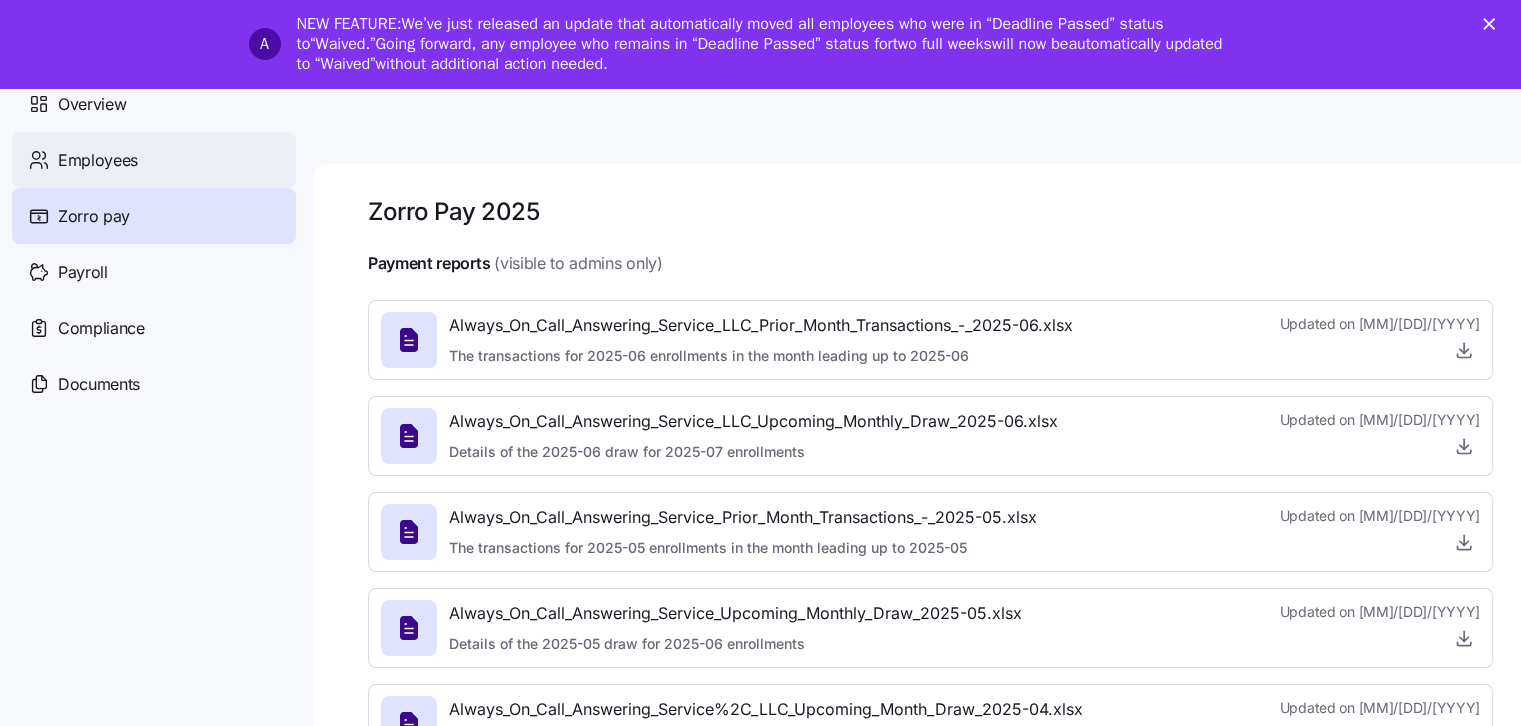 click on "Employees" at bounding box center (154, 160) 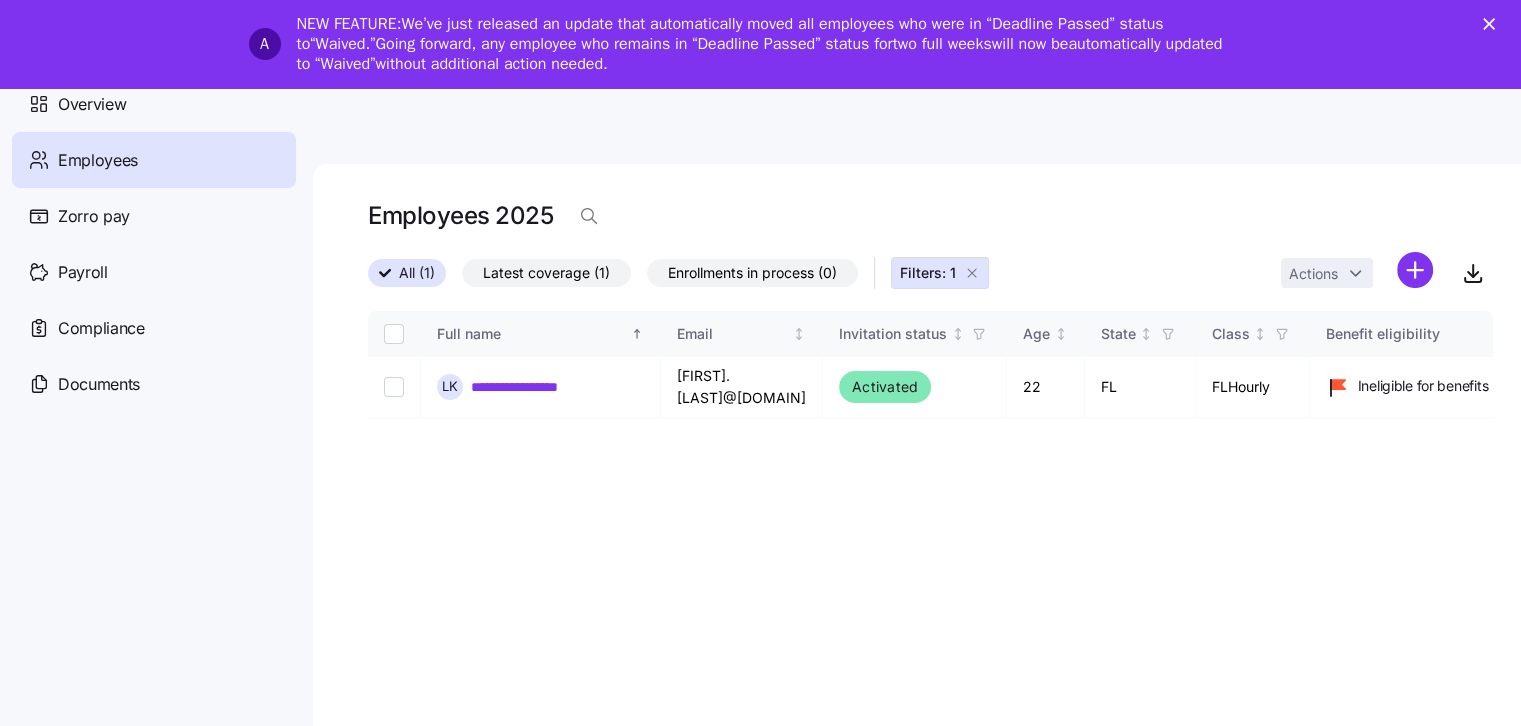 click 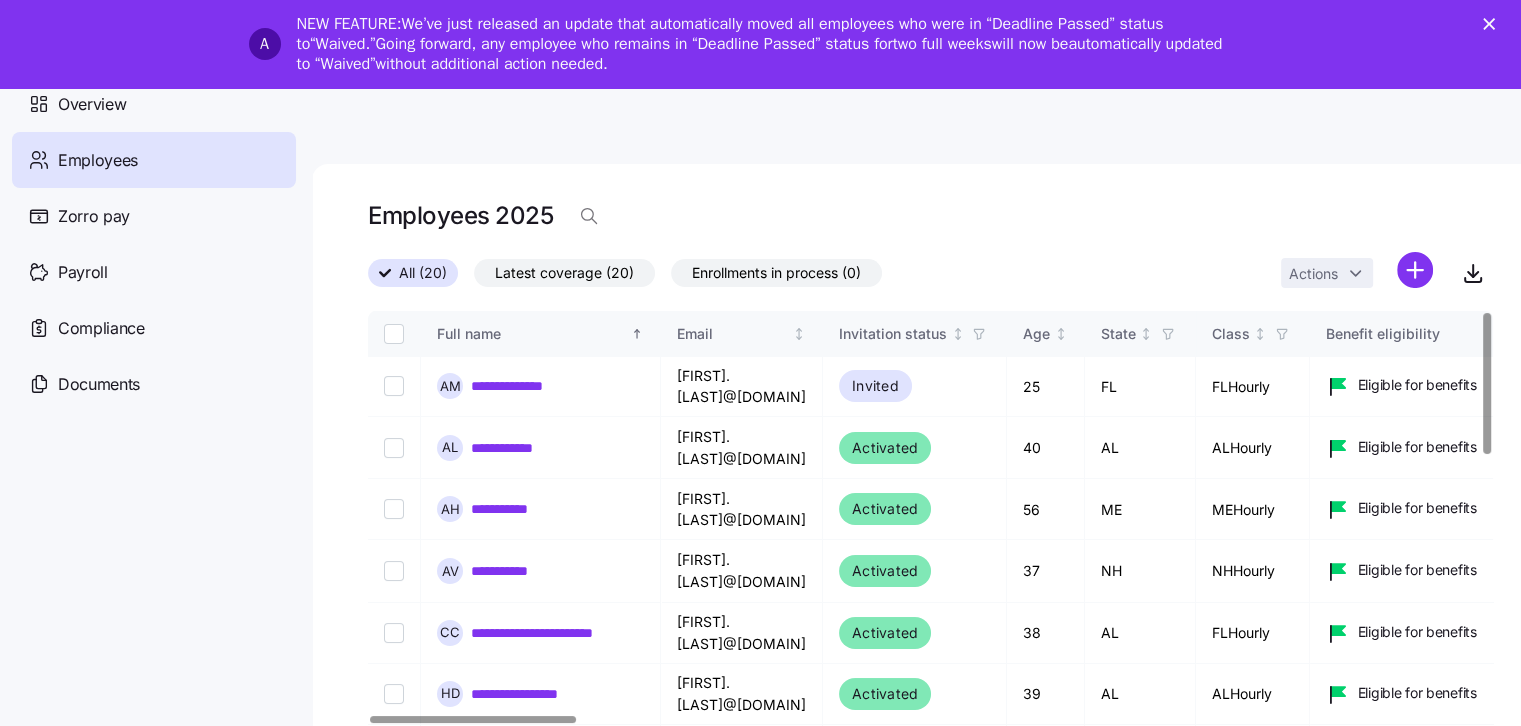 scroll, scrollTop: 0, scrollLeft: 15, axis: horizontal 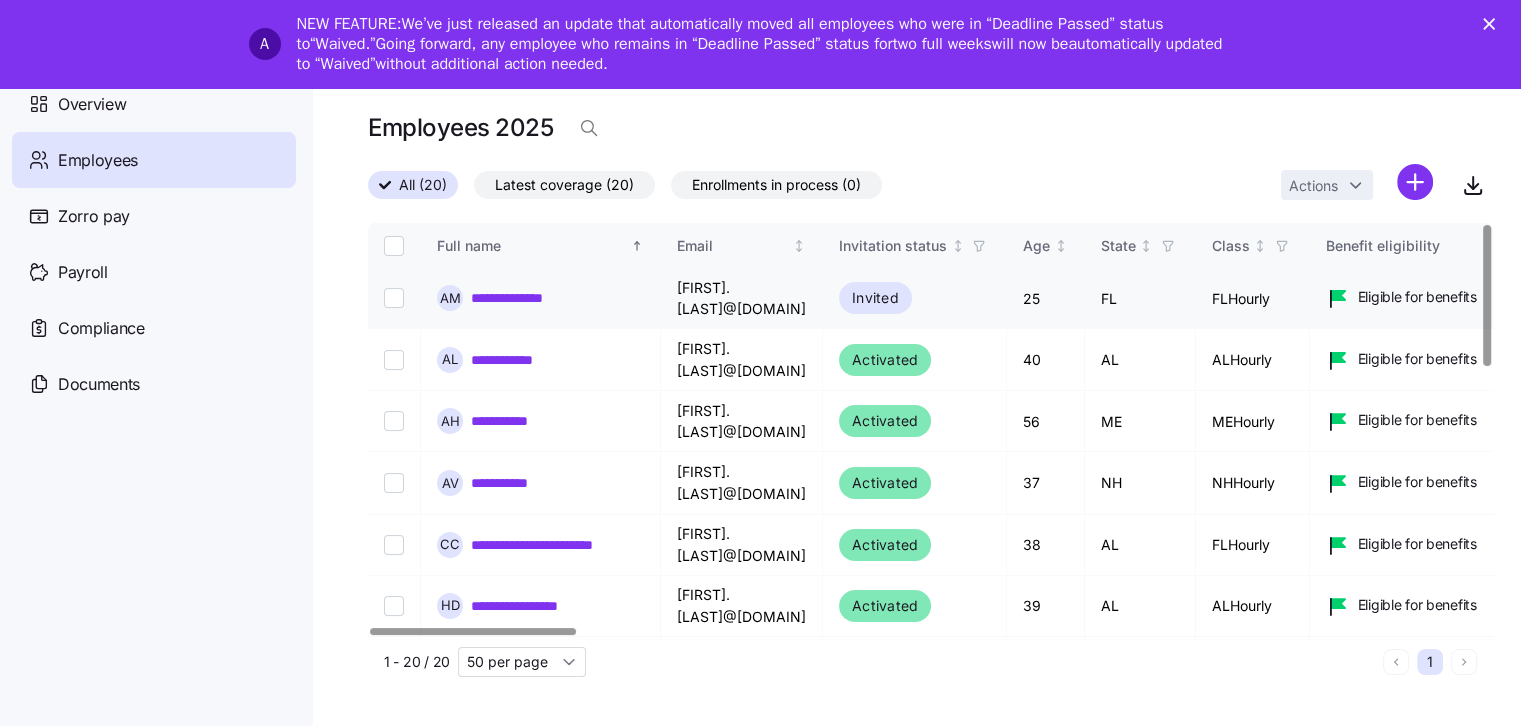 click on "Invited" at bounding box center (915, 299) 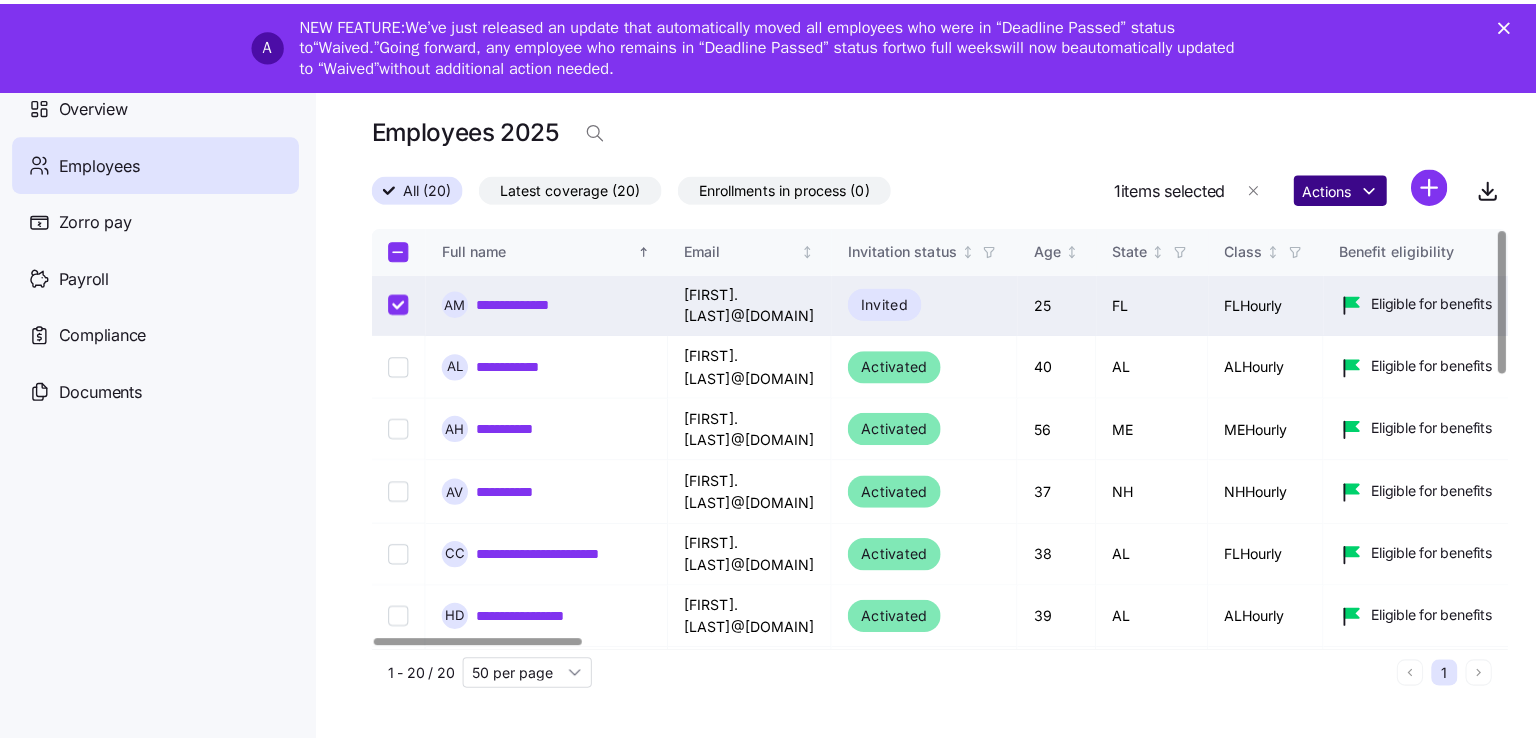 scroll, scrollTop: 103, scrollLeft: 0, axis: vertical 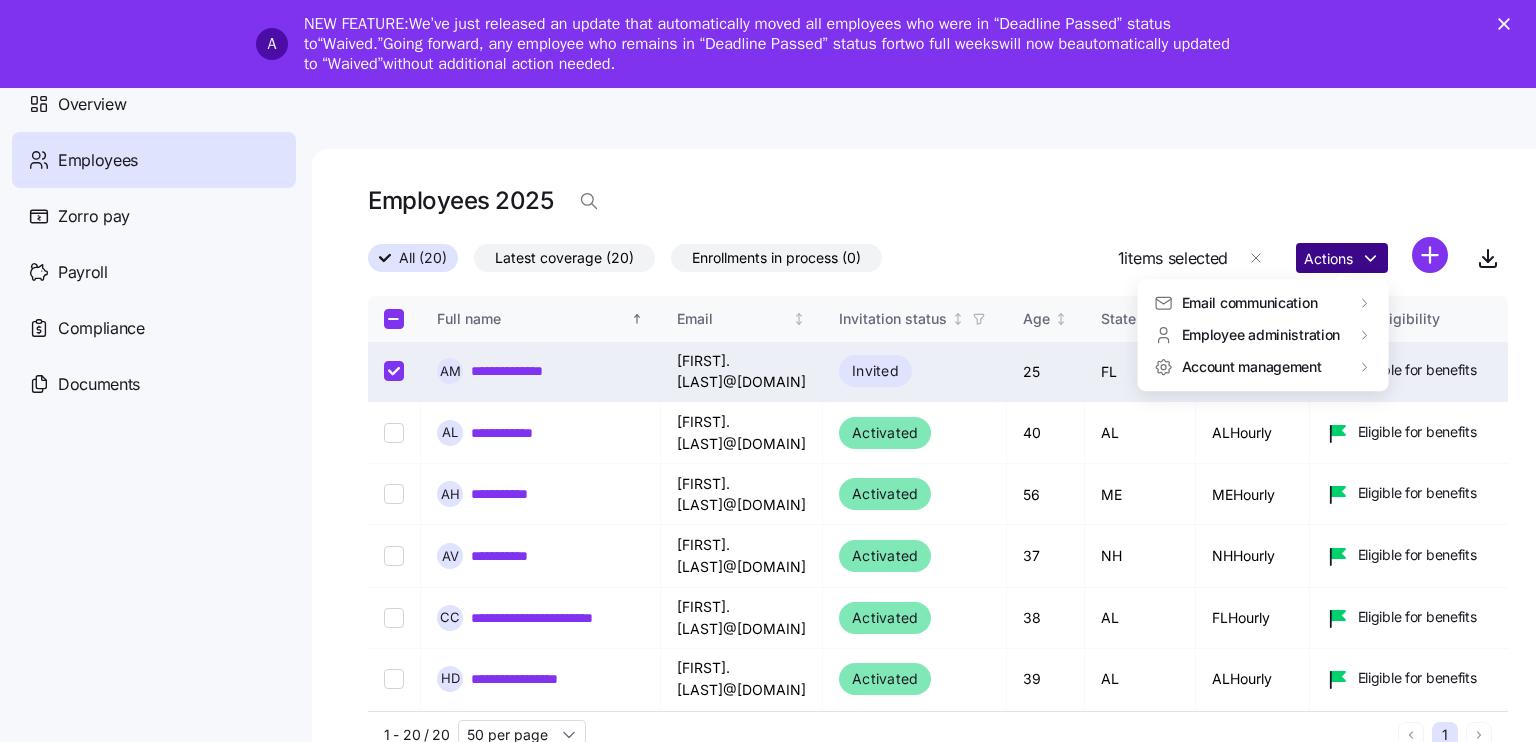 click on "**********" at bounding box center [768, 350] 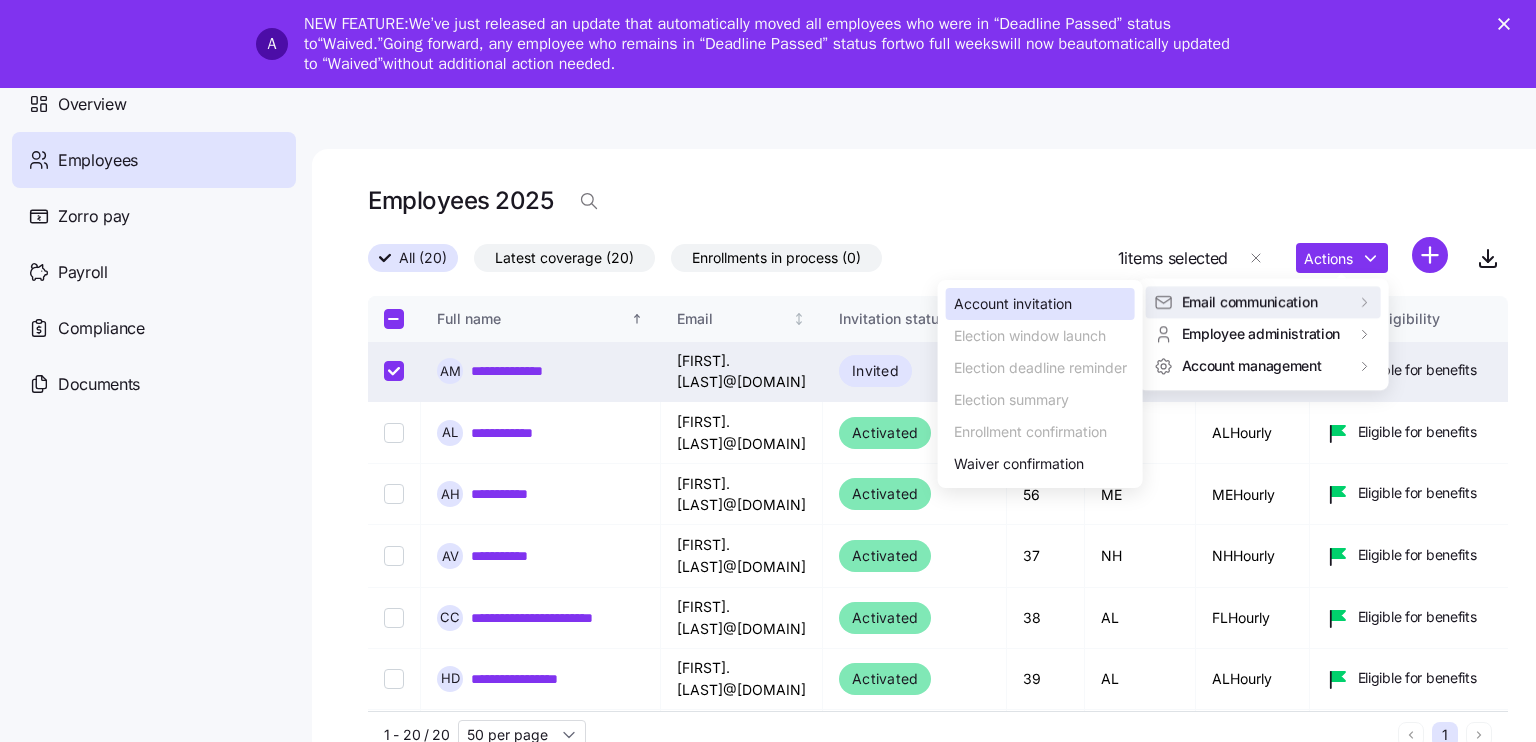 click on "Account invitation" at bounding box center [1013, 304] 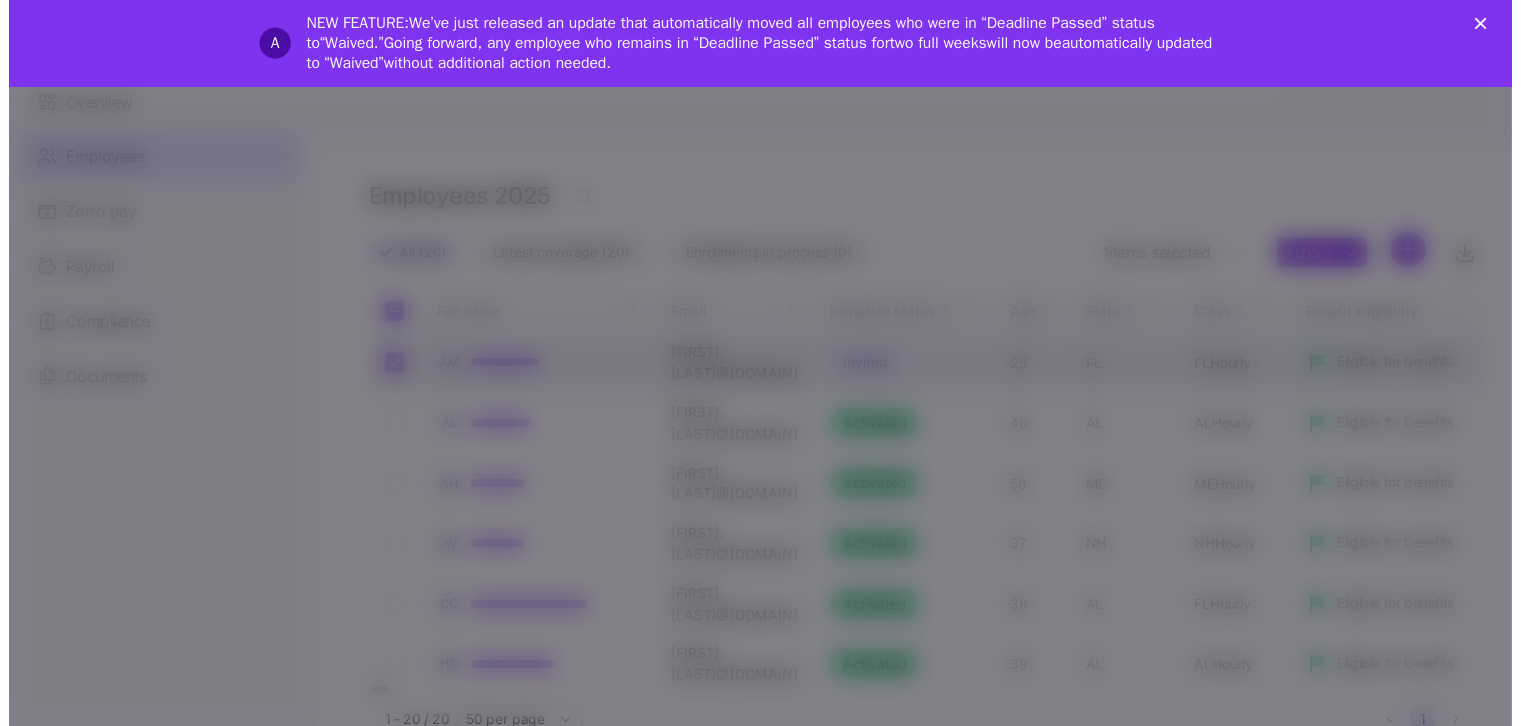 scroll, scrollTop: 88, scrollLeft: 0, axis: vertical 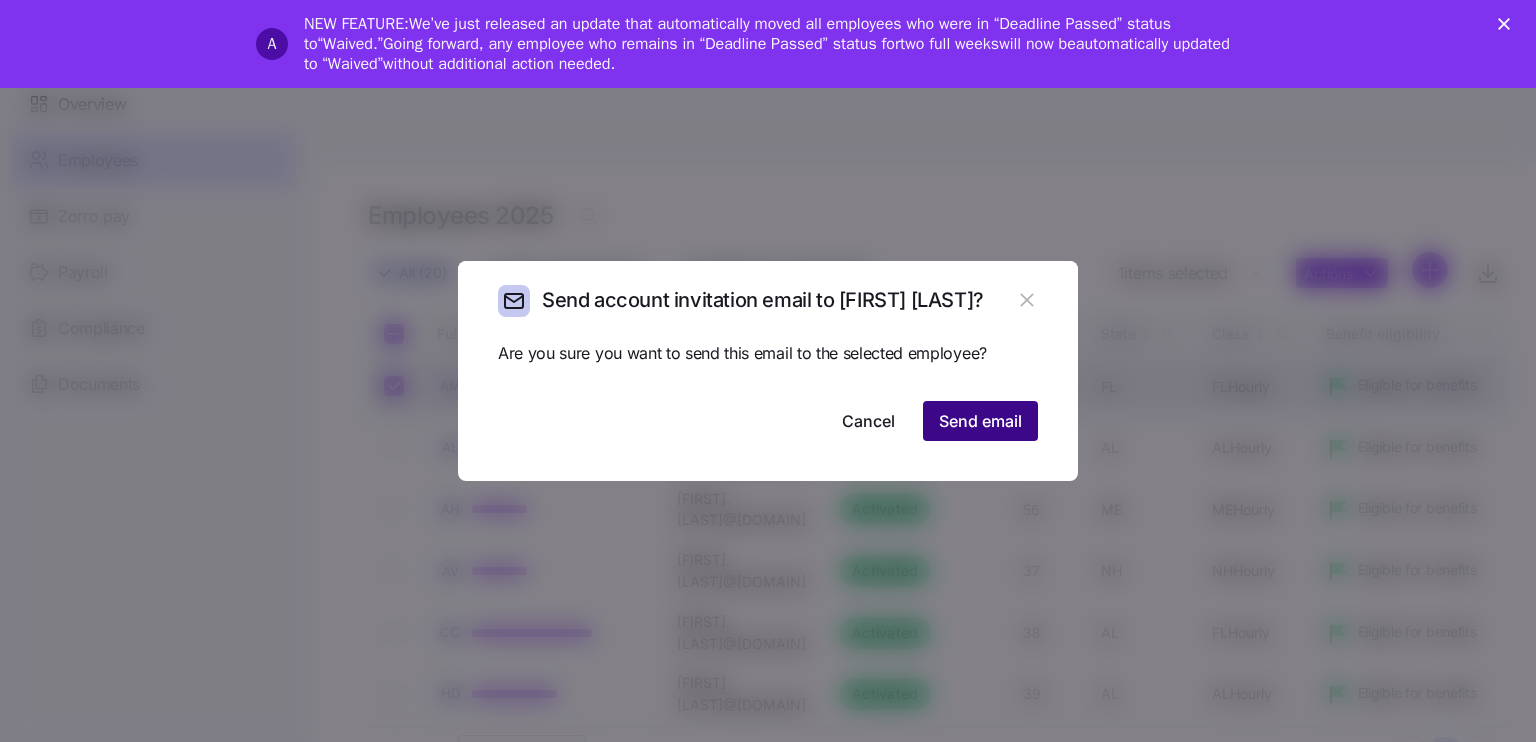 click on "Send email" at bounding box center [980, 421] 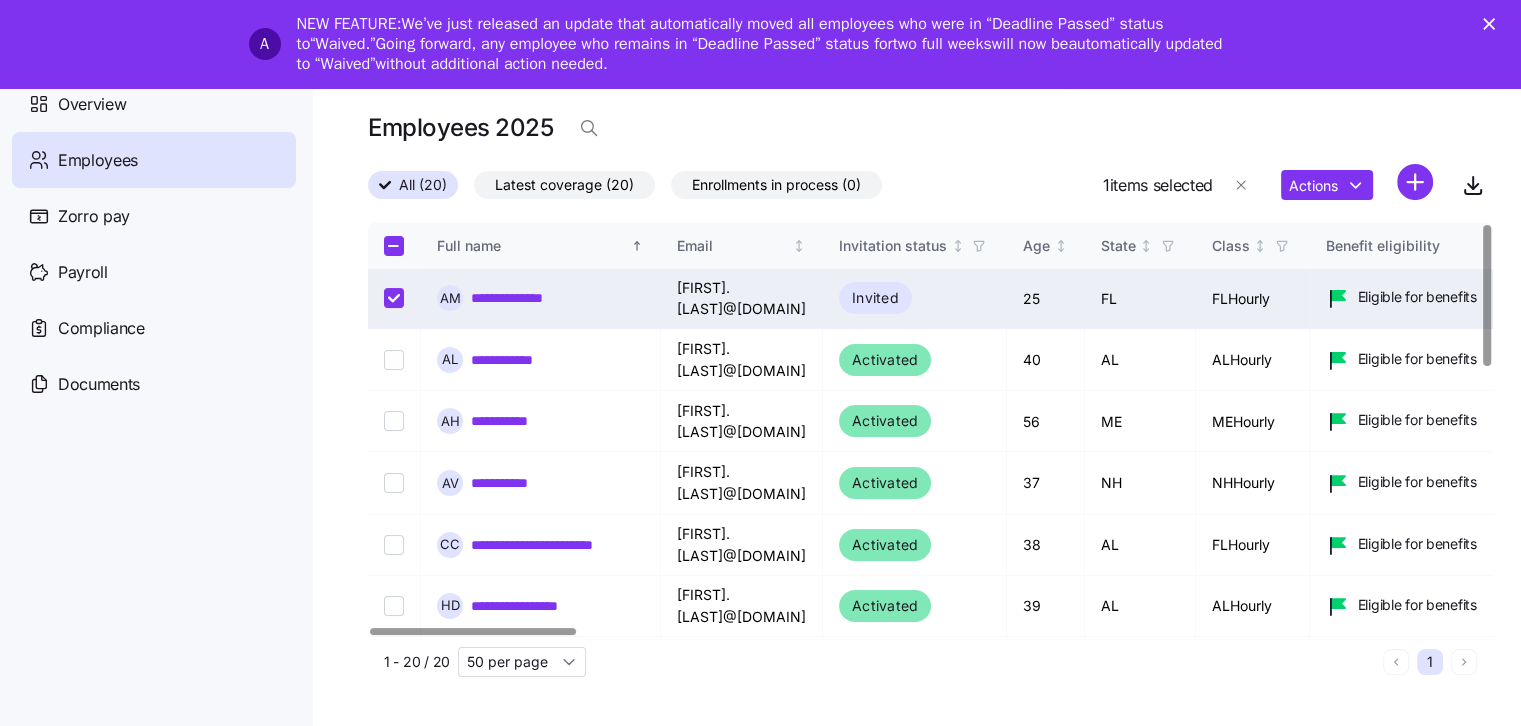 scroll, scrollTop: 0, scrollLeft: 0, axis: both 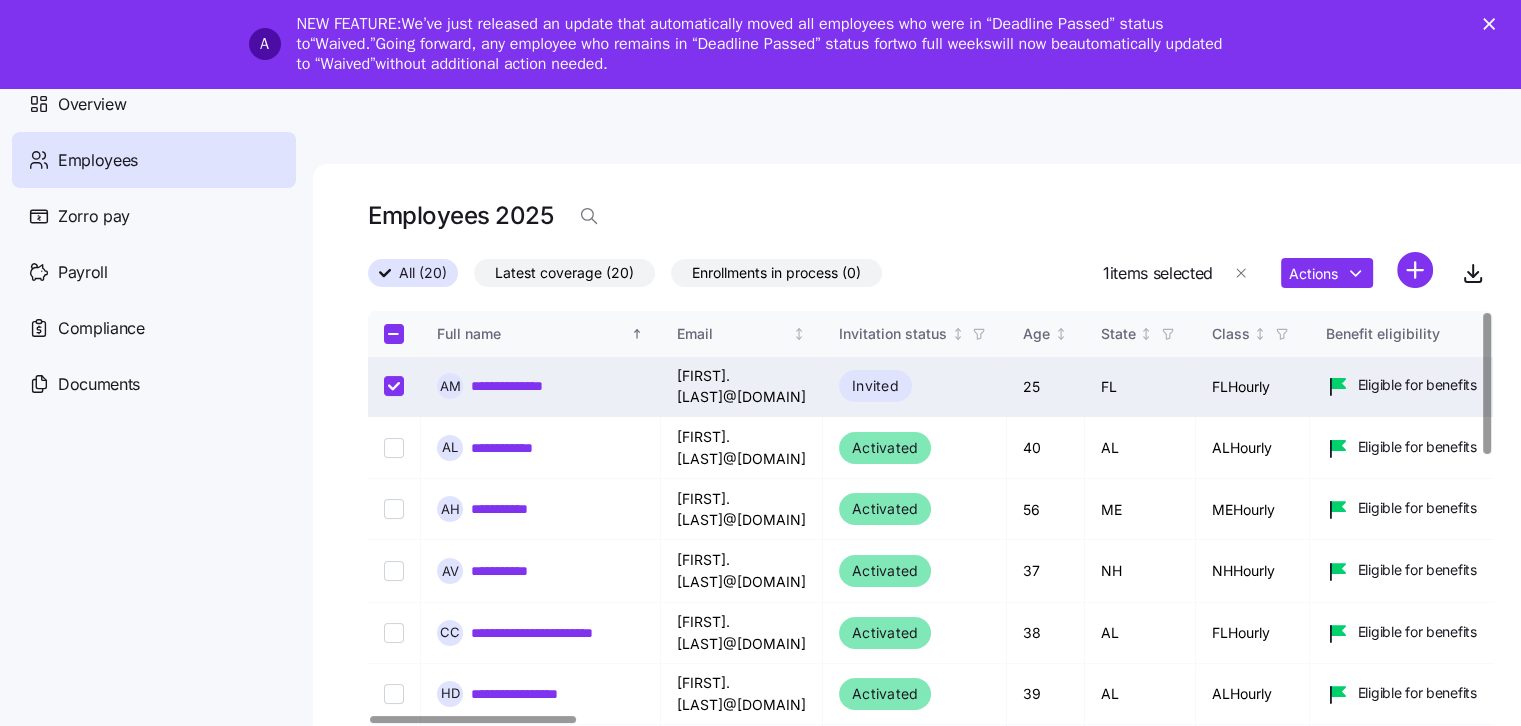 click at bounding box center [394, 386] 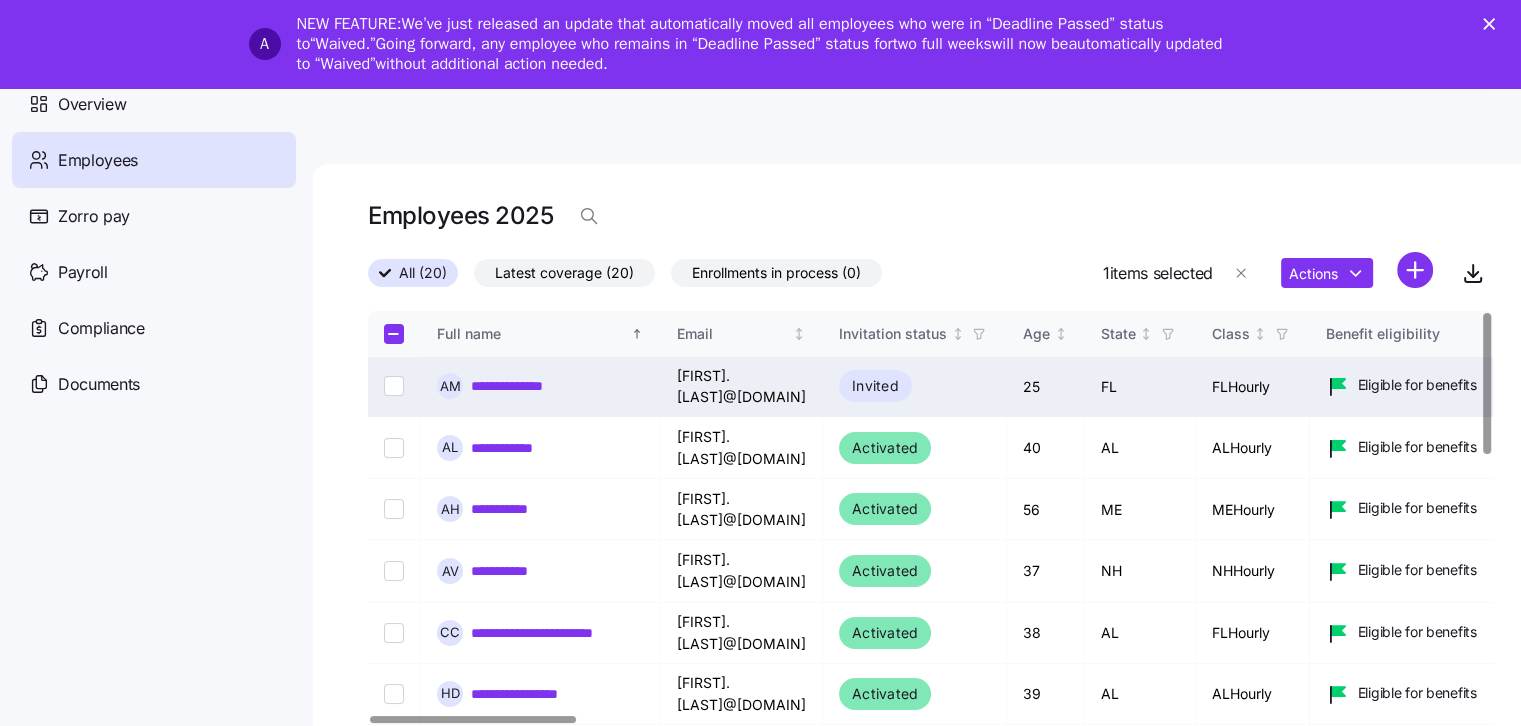 checkbox on "false" 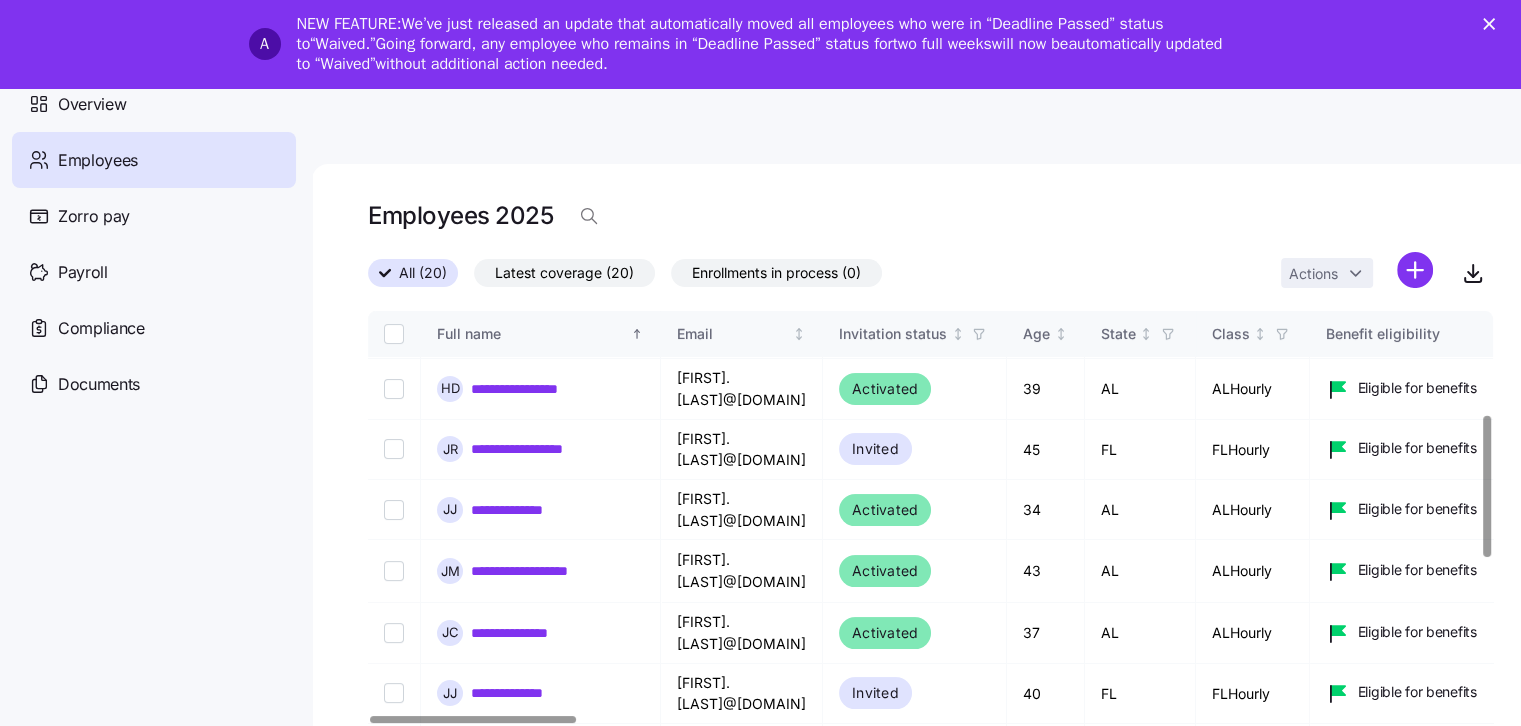 scroll, scrollTop: 303, scrollLeft: 0, axis: vertical 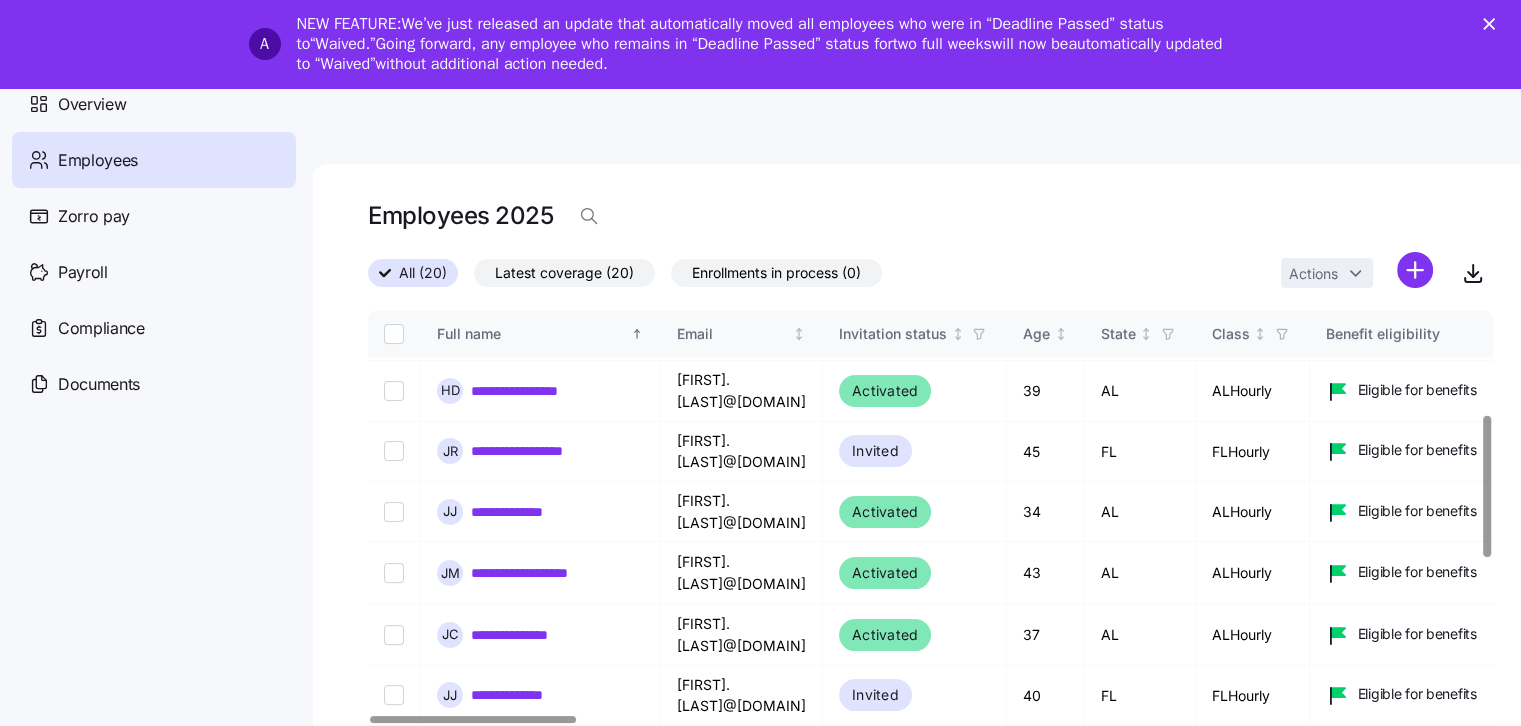 click at bounding box center (1486, 486) 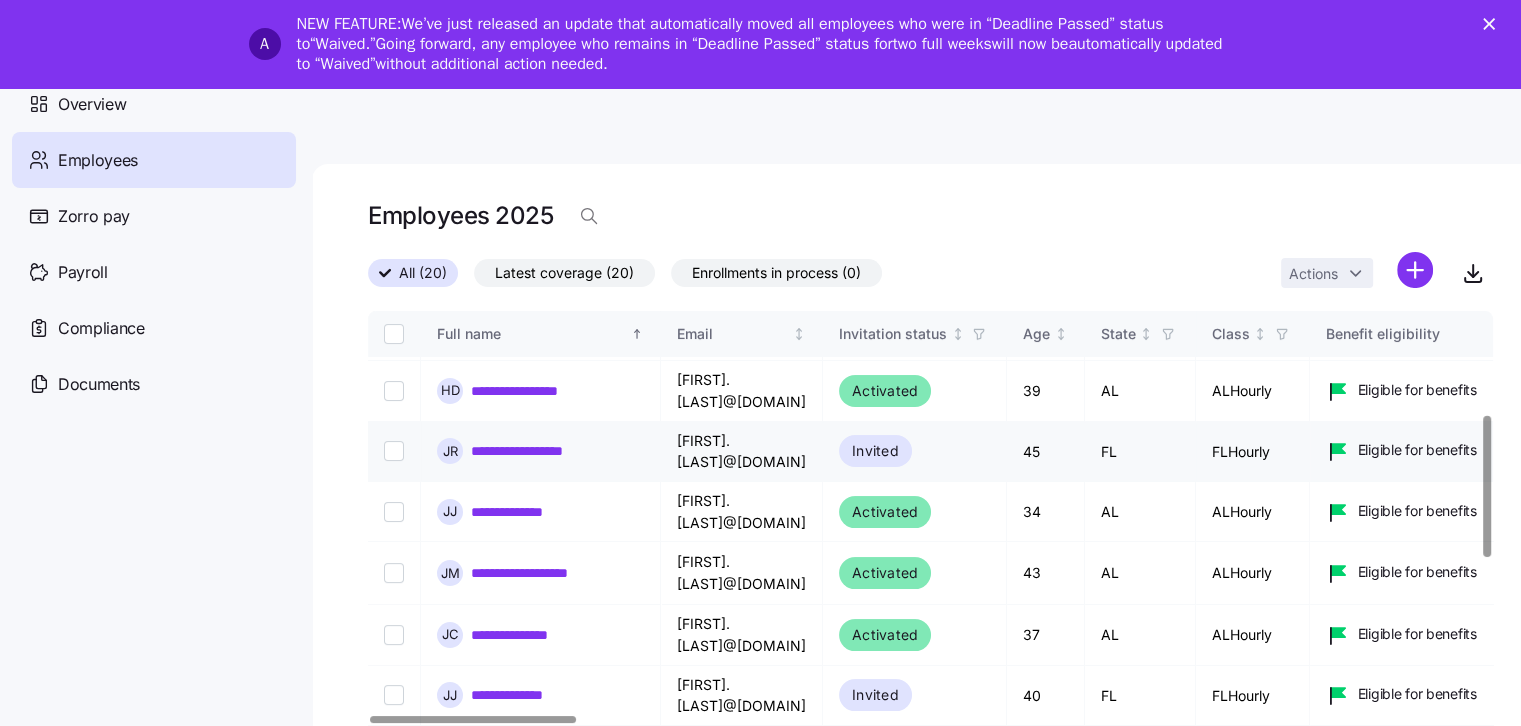 click at bounding box center (394, 451) 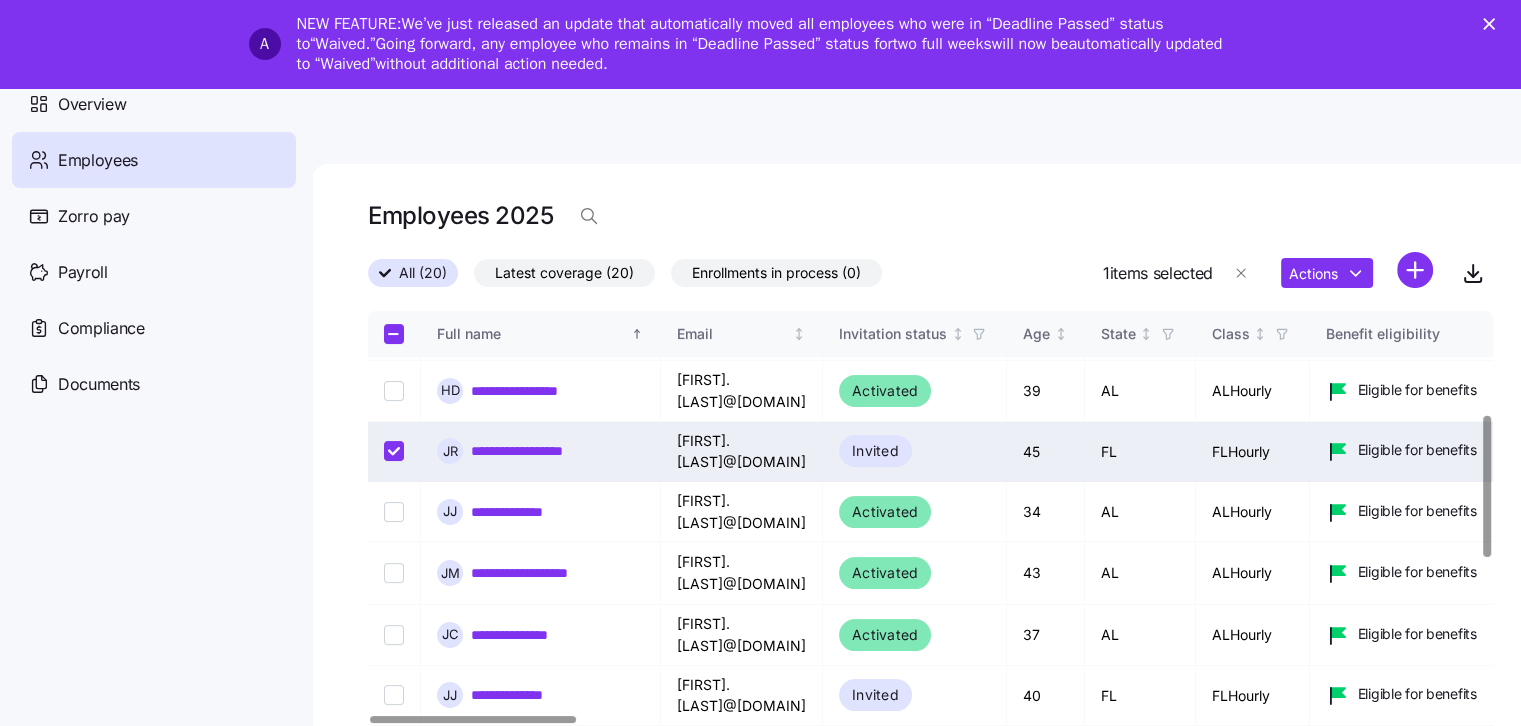 click at bounding box center (394, 451) 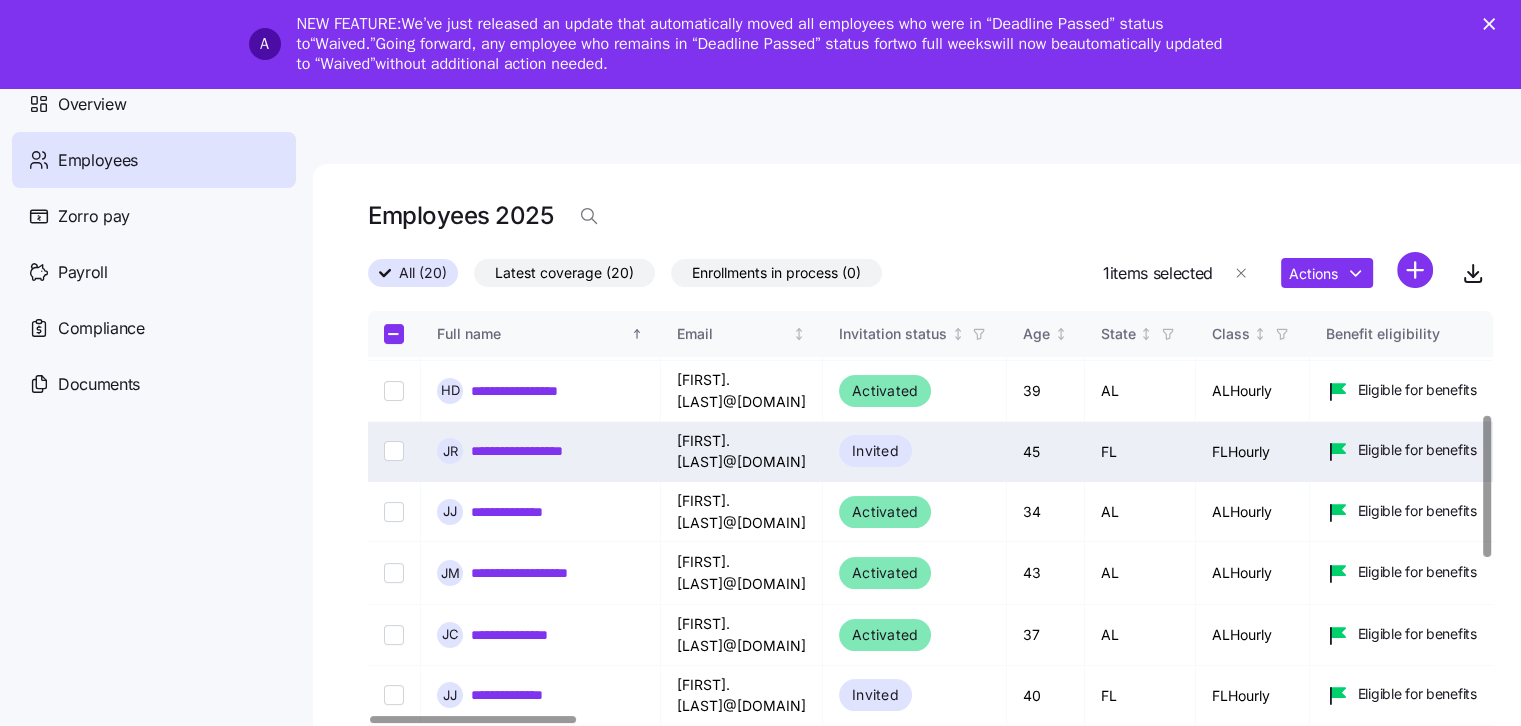 checkbox on "false" 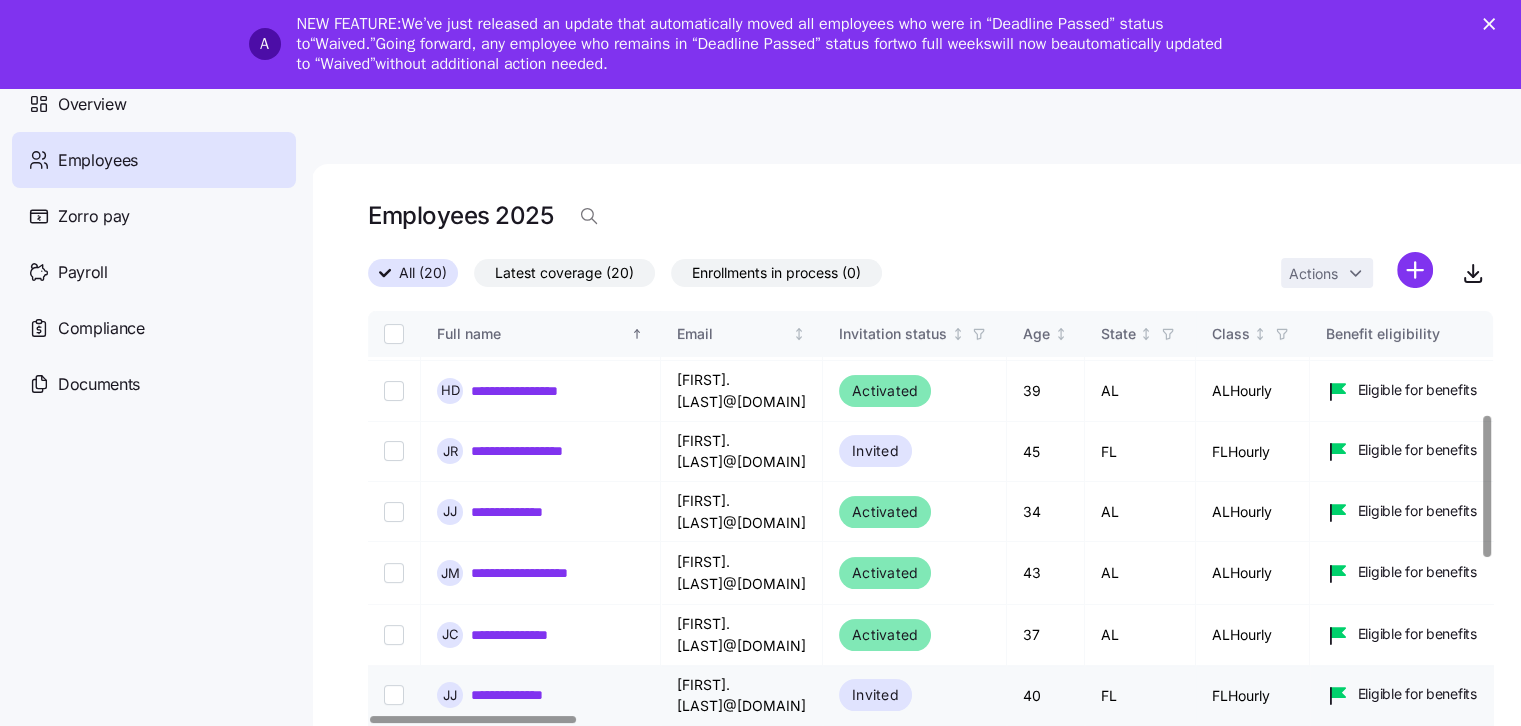 click at bounding box center [394, 695] 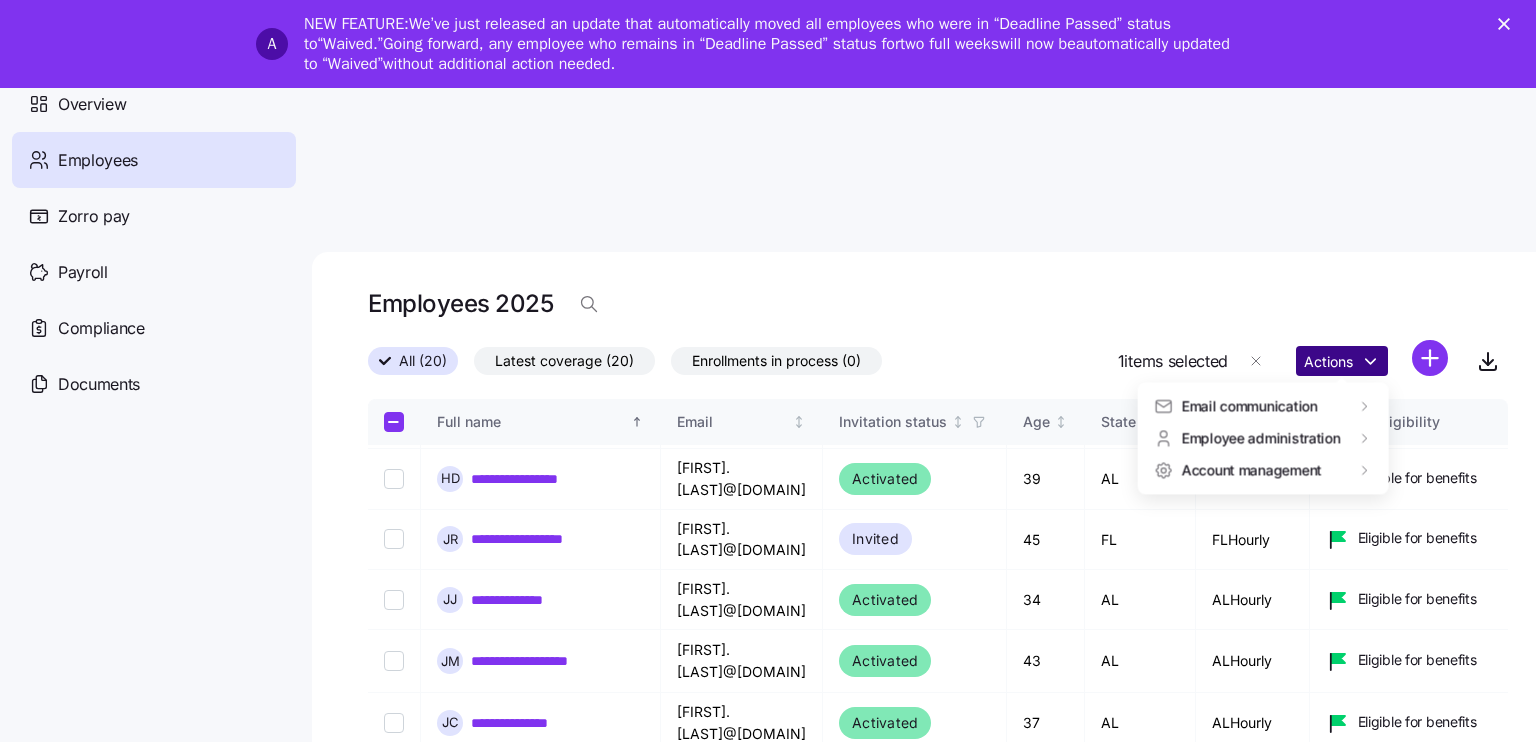 click on "**********" at bounding box center (768, 453) 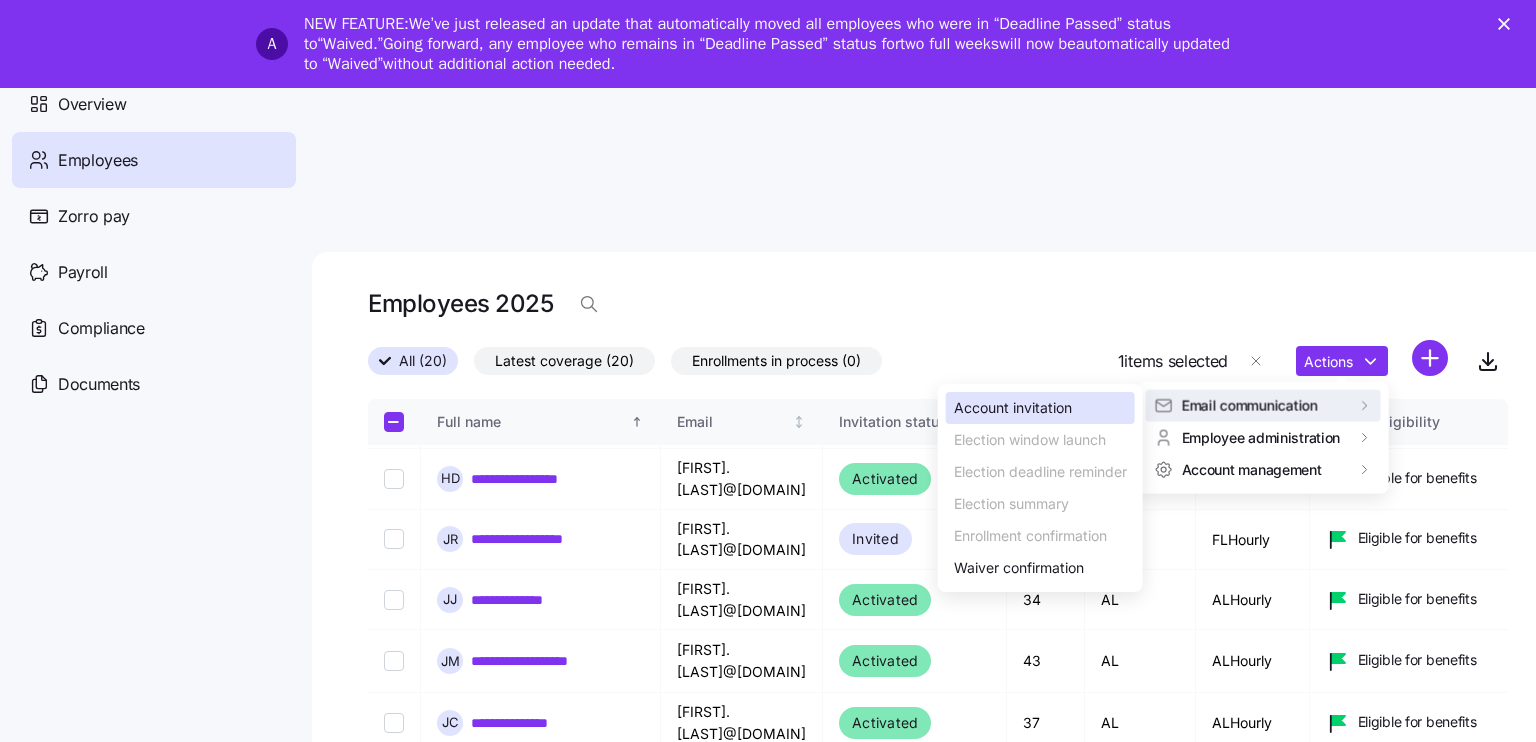 click on "Account invitation" at bounding box center [1013, 408] 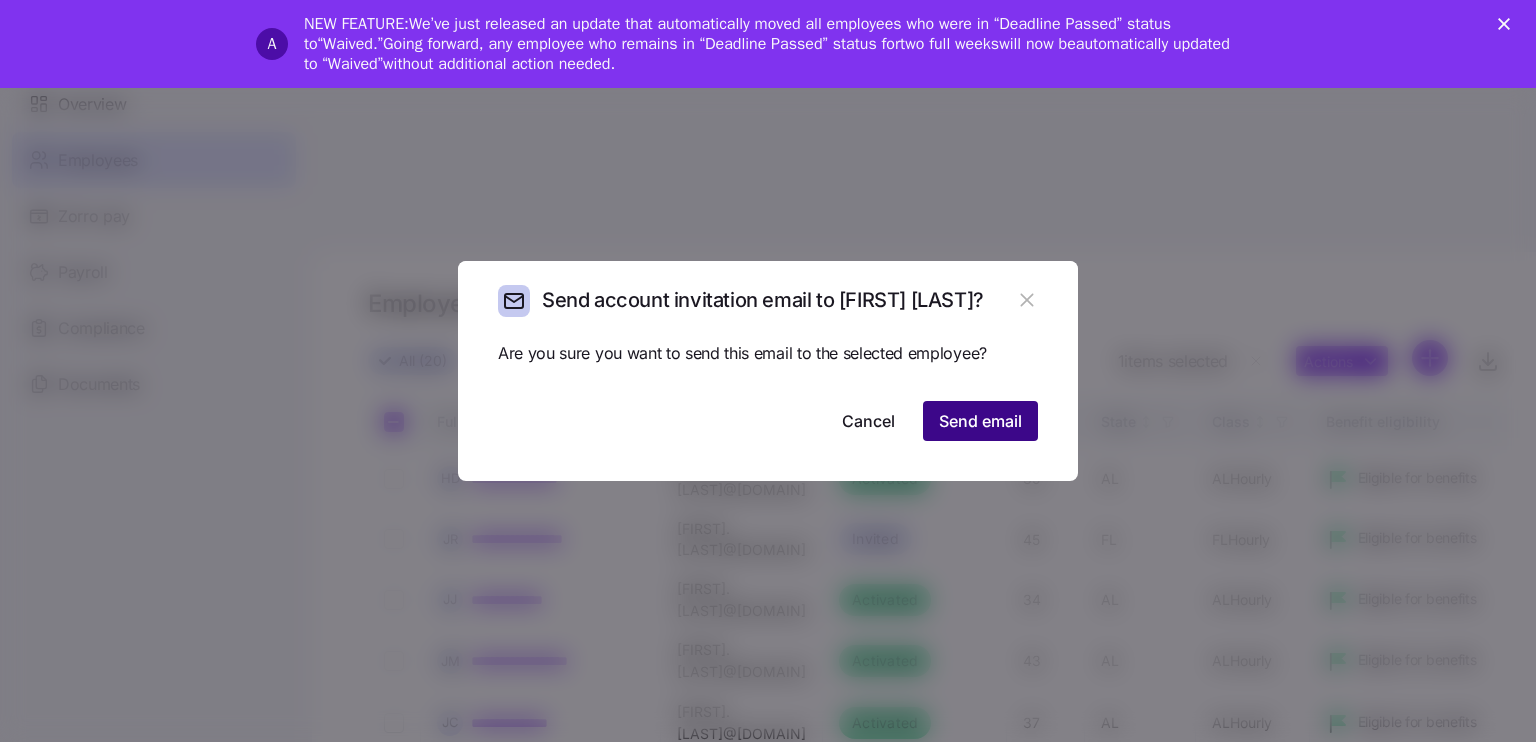 click on "Send email" at bounding box center [980, 421] 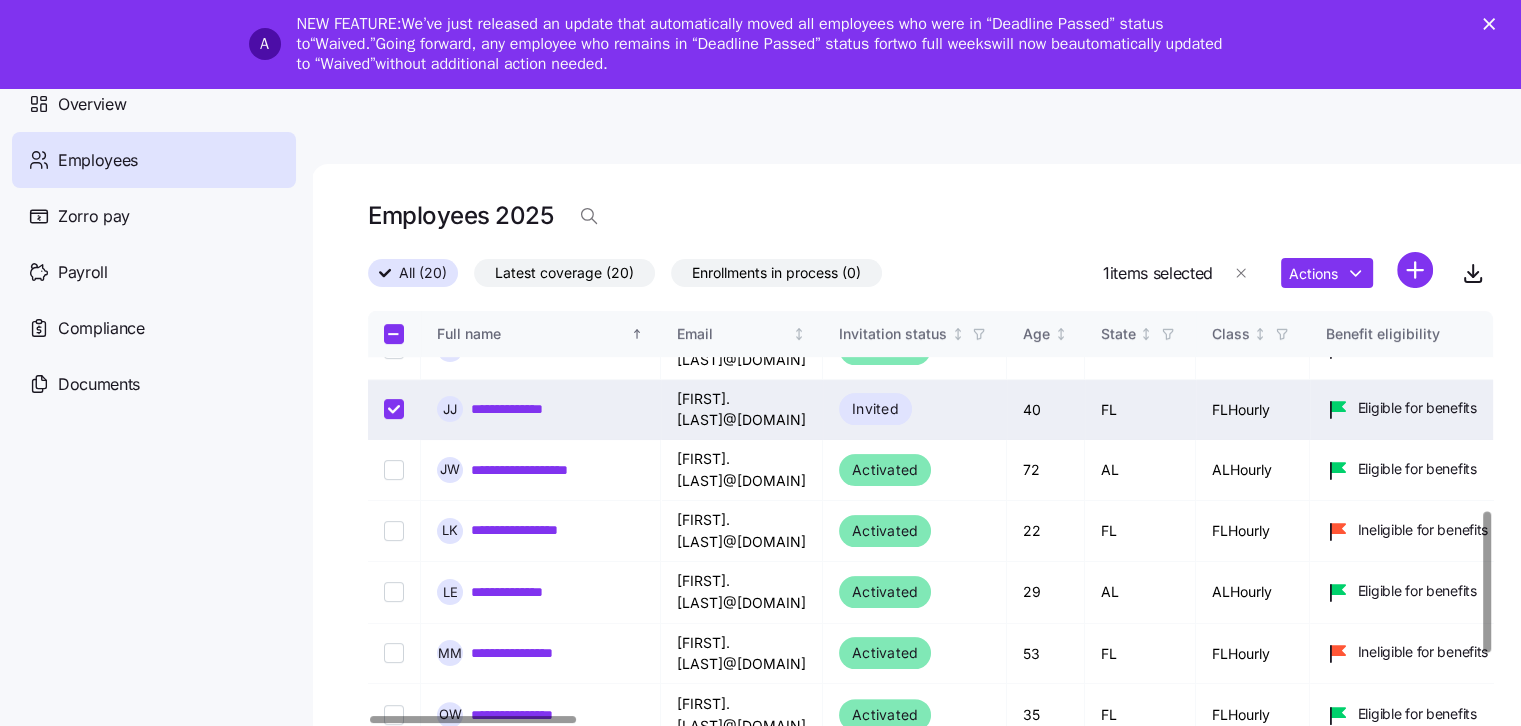 scroll, scrollTop: 566, scrollLeft: 0, axis: vertical 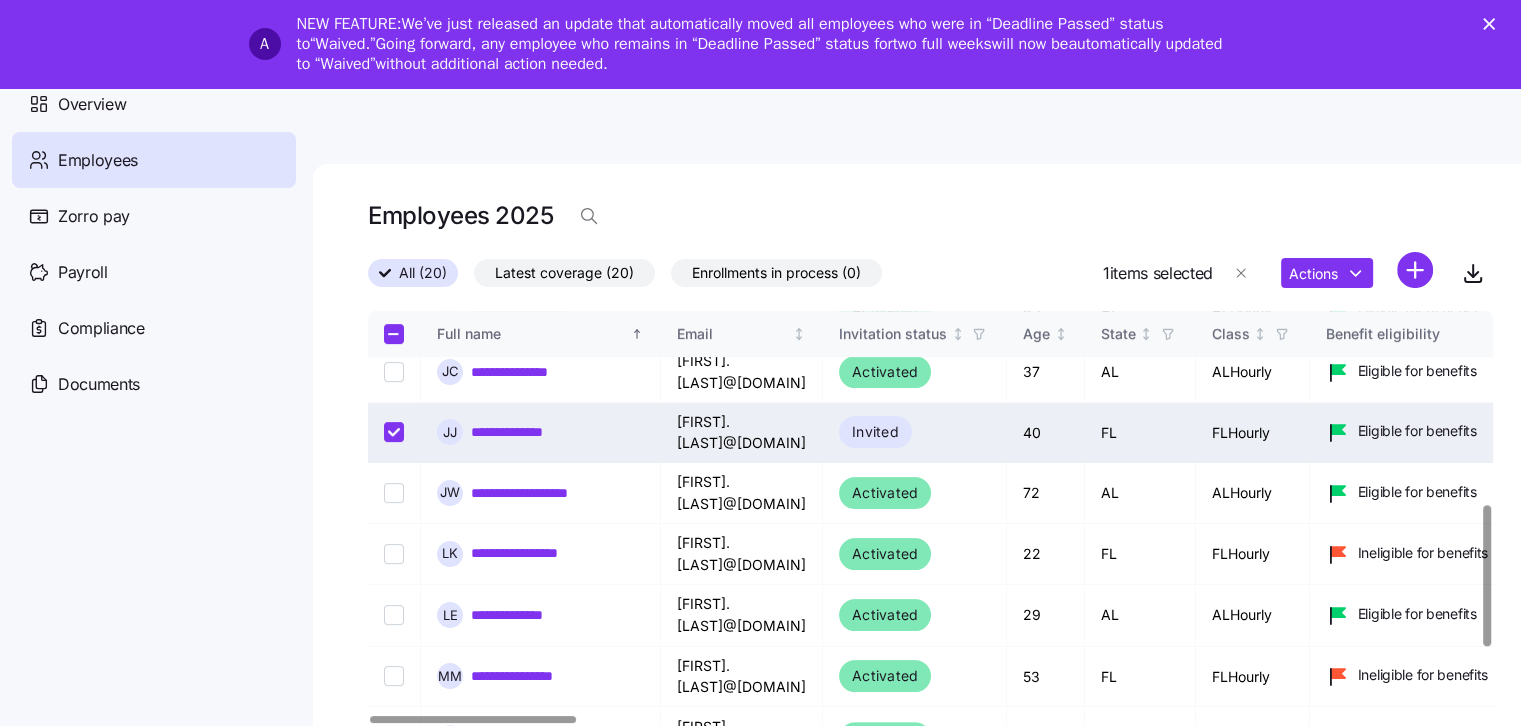 click at bounding box center (1486, 575) 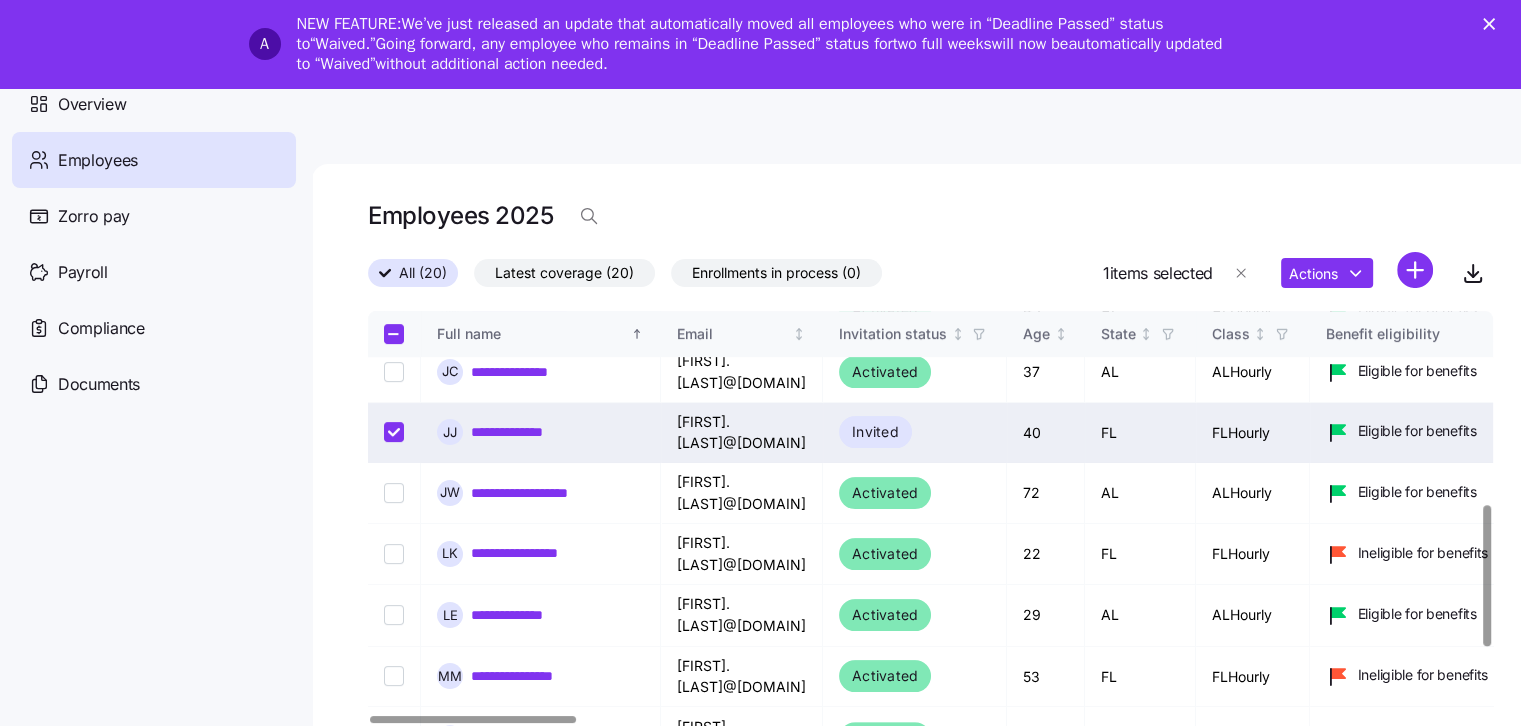 click at bounding box center [394, 432] 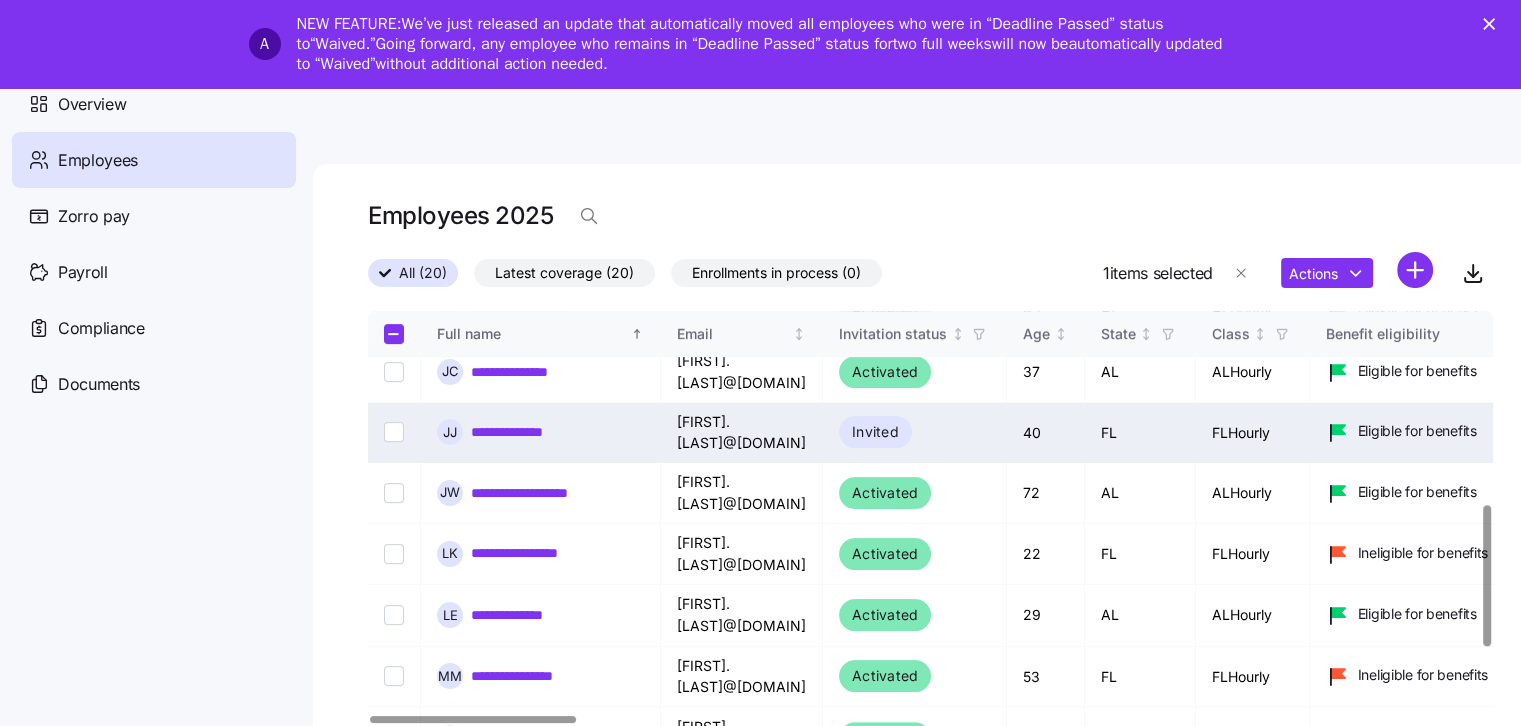 checkbox on "false" 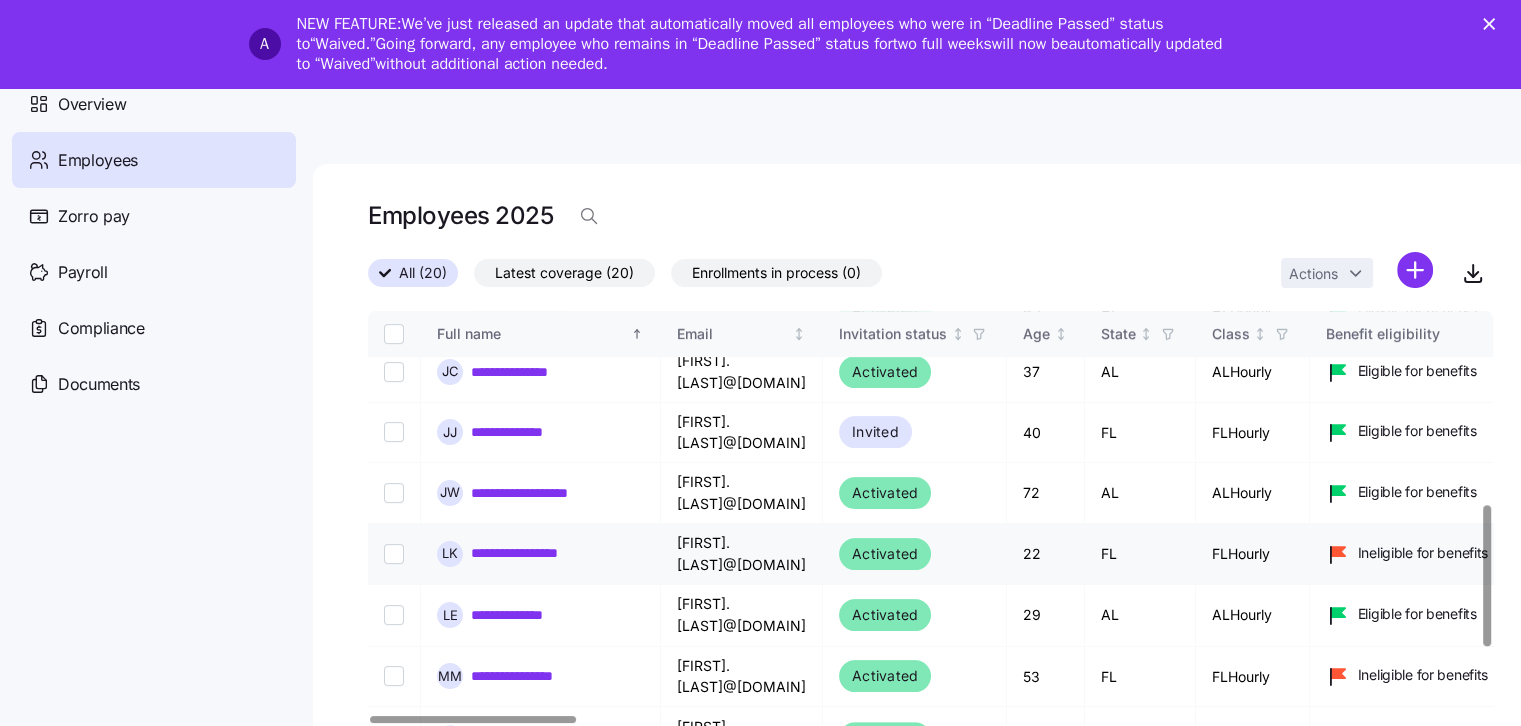 click at bounding box center (394, 554) 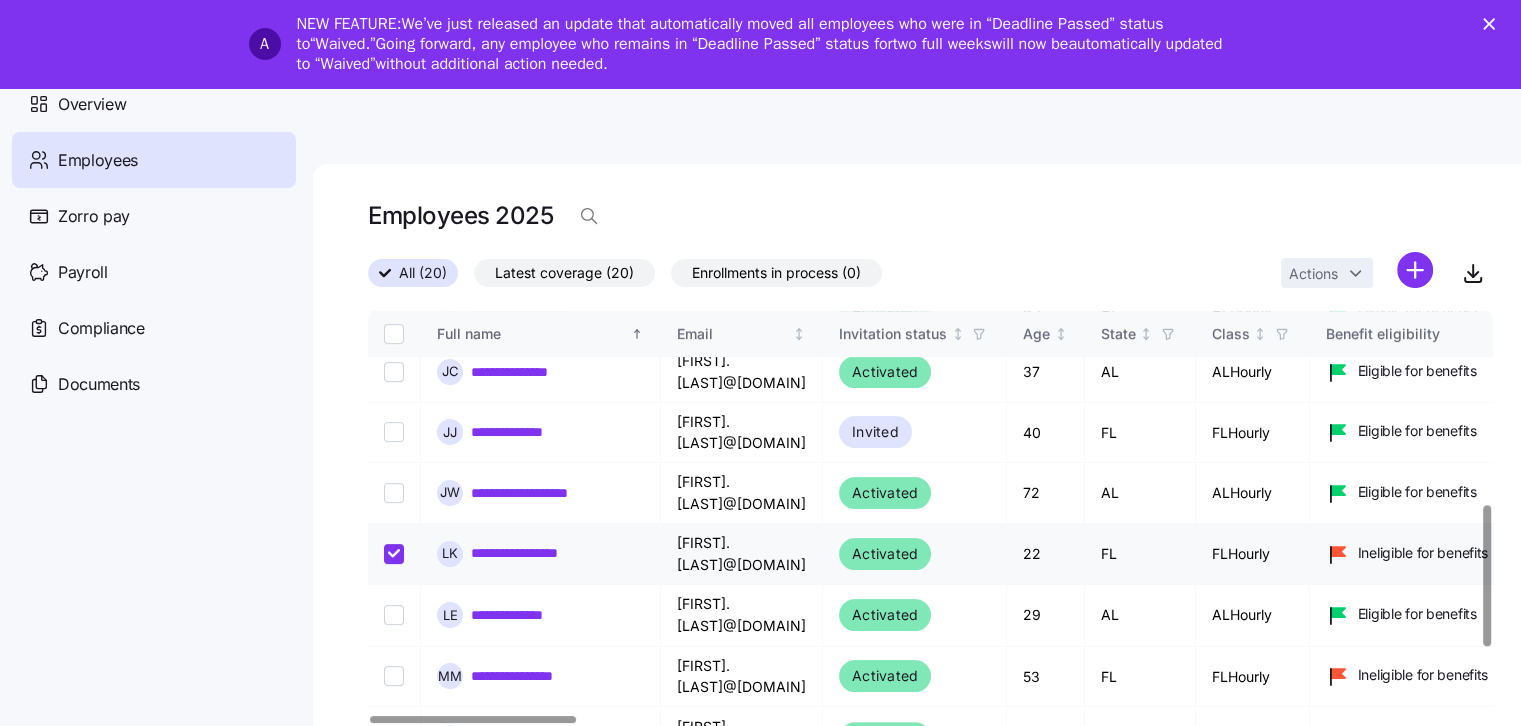 checkbox on "true" 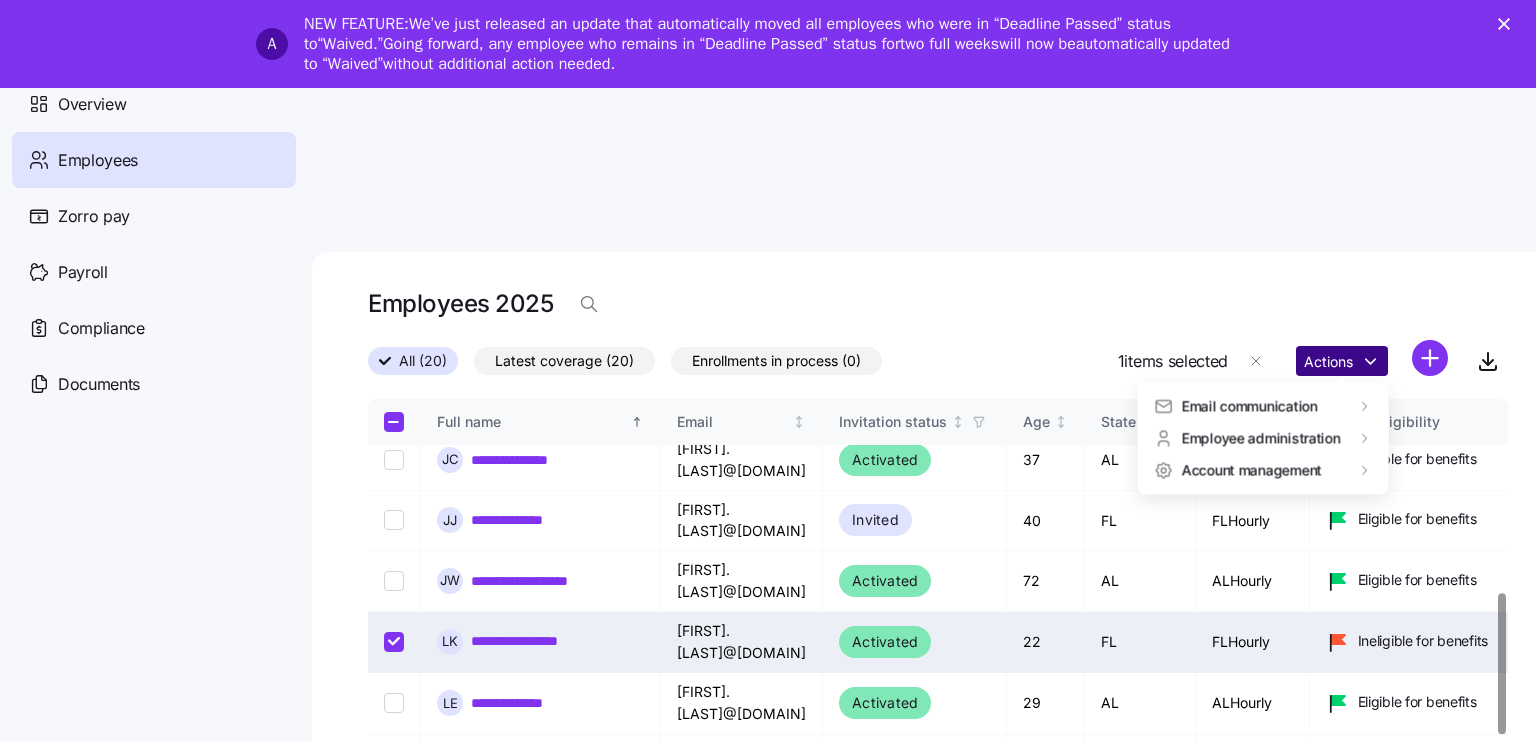 click on "**********" at bounding box center (768, 453) 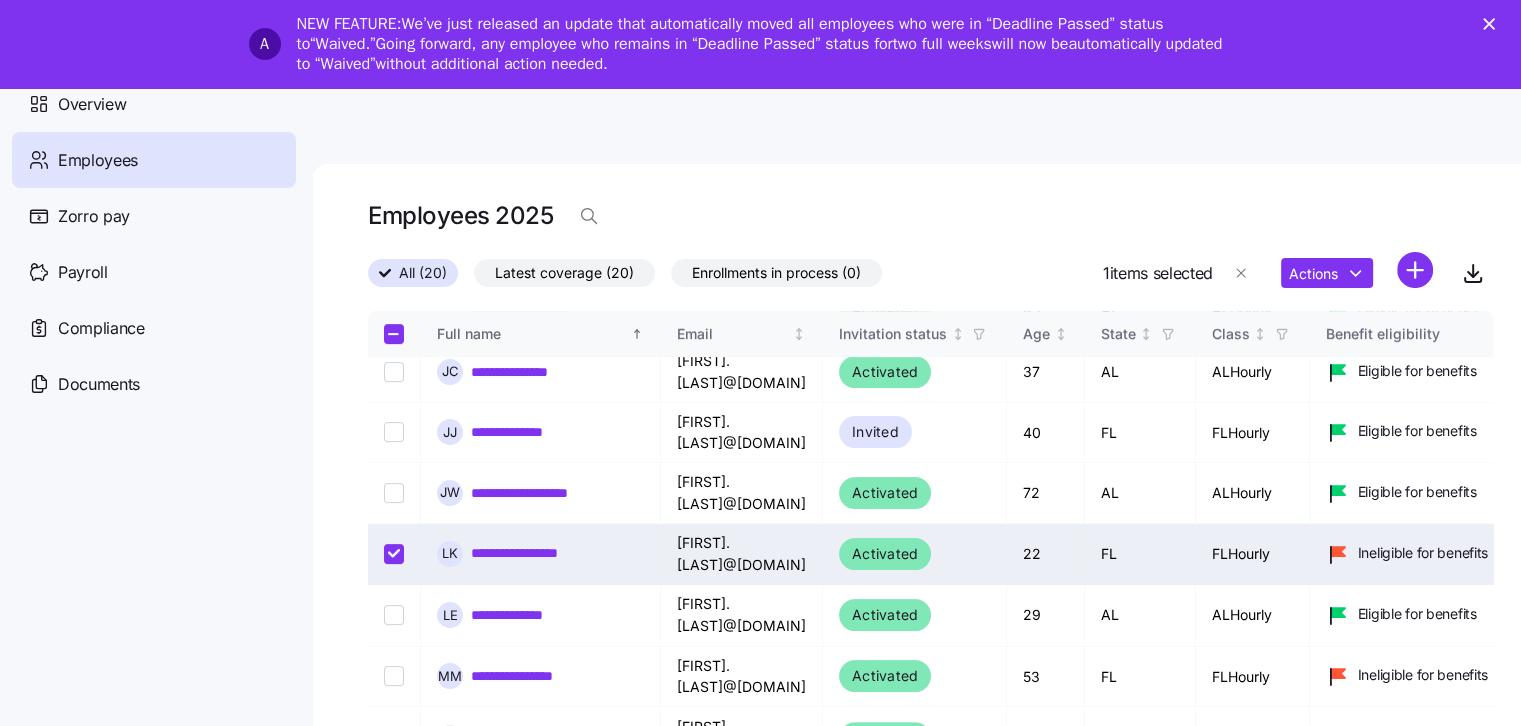click on "**********" at bounding box center [760, 401] 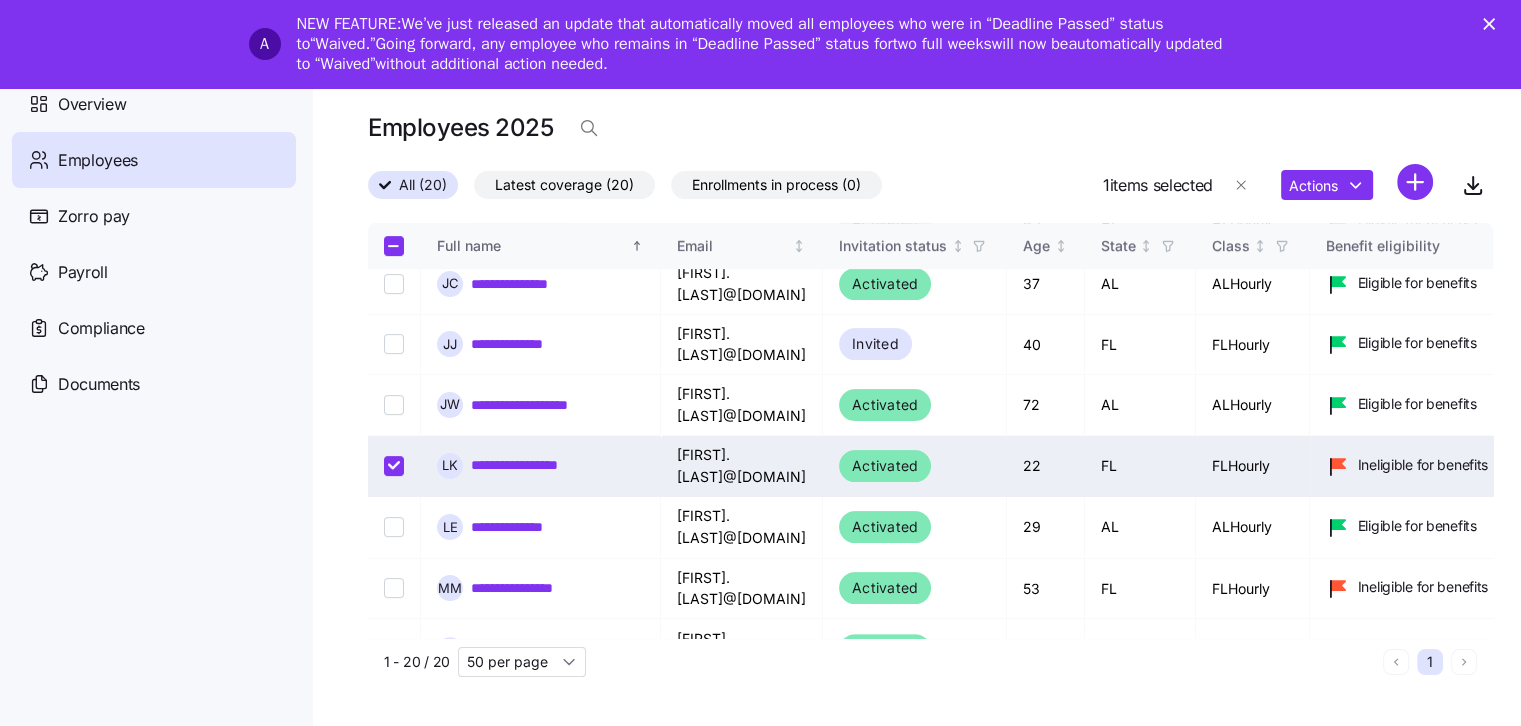 scroll, scrollTop: 103, scrollLeft: 0, axis: vertical 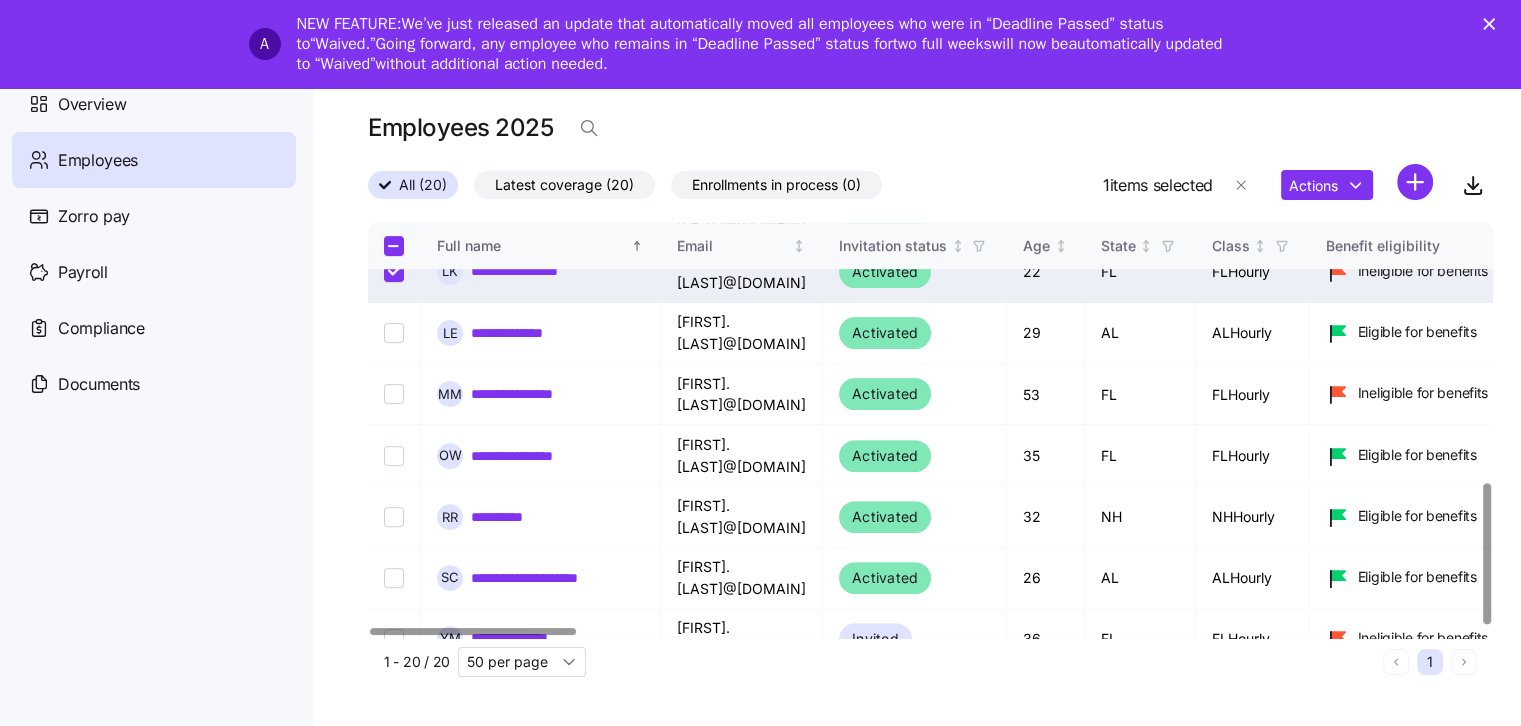 click at bounding box center [1486, 553] 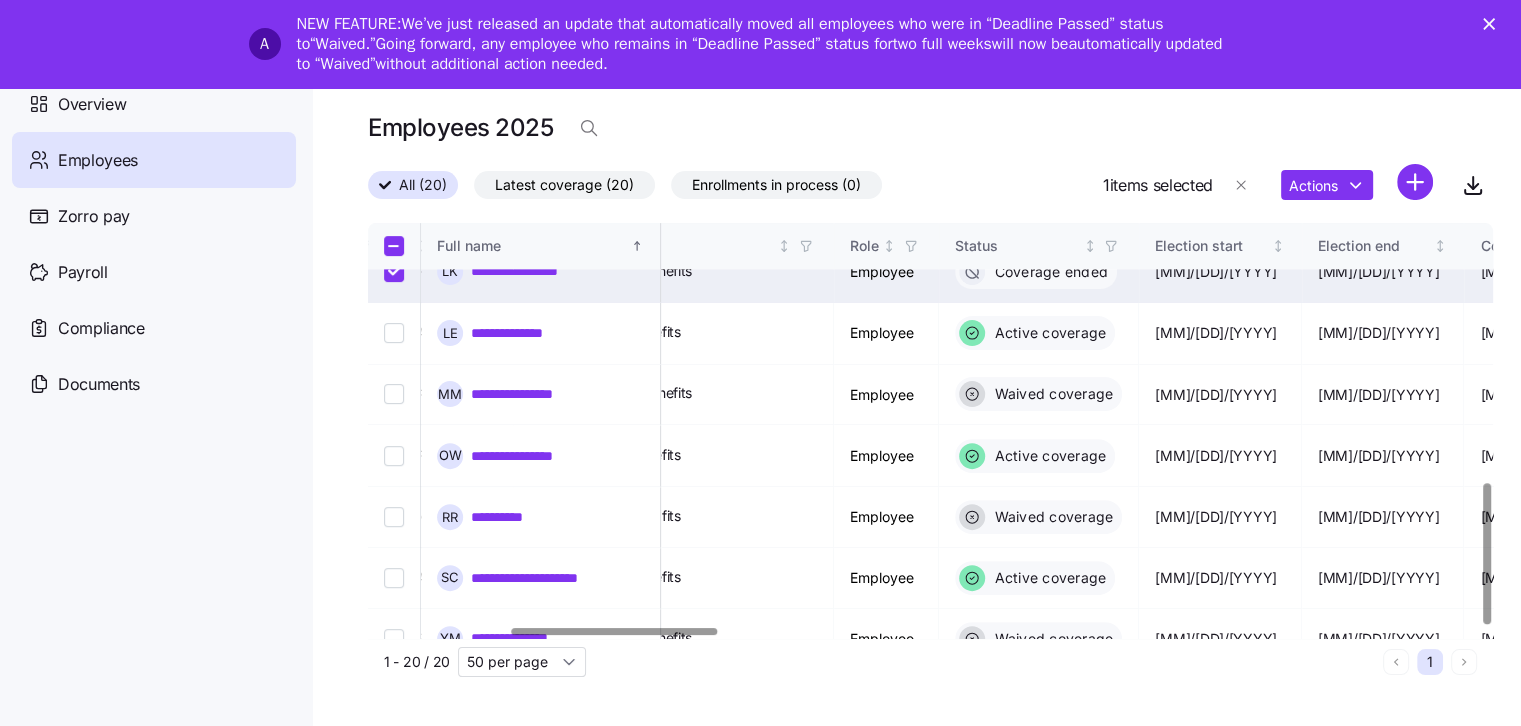 scroll, scrollTop: 760, scrollLeft: 778, axis: both 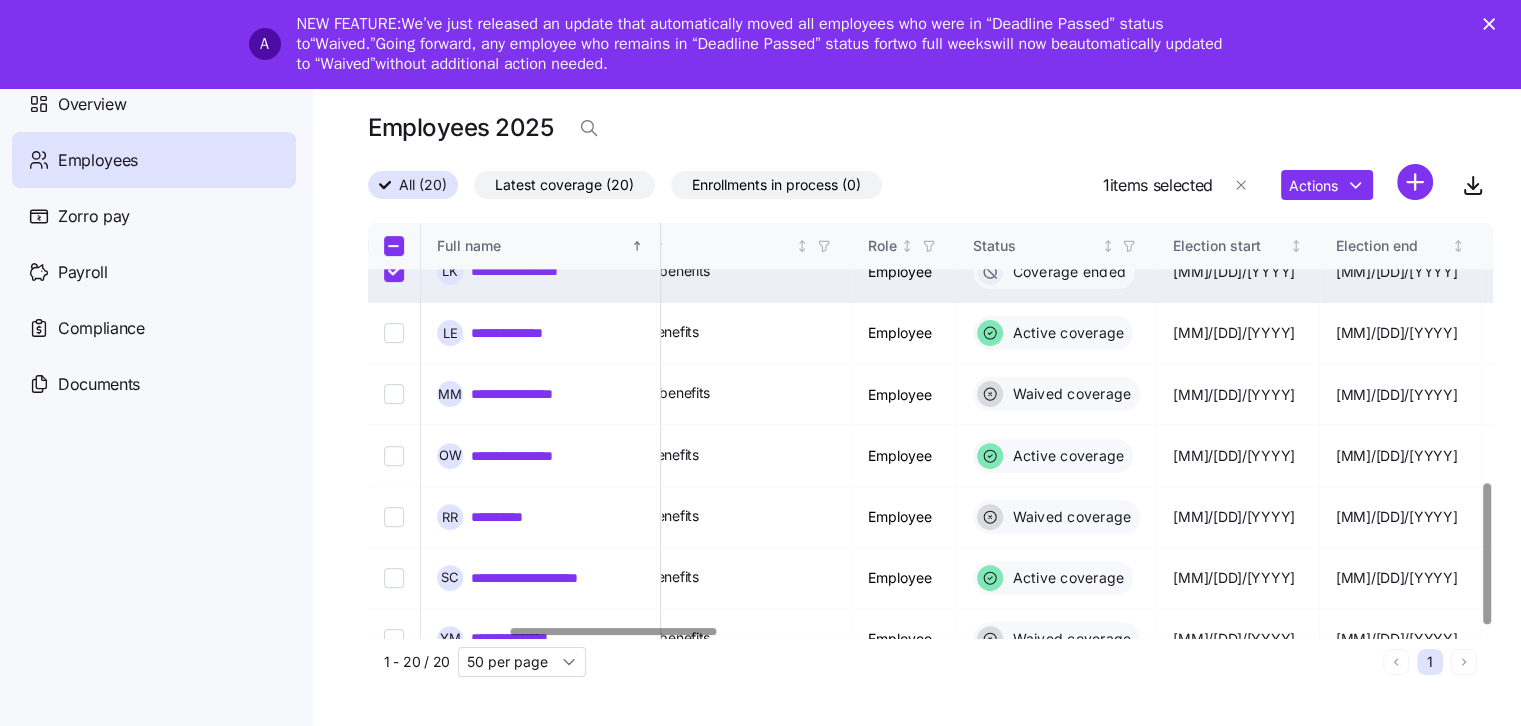 click at bounding box center [614, 631] 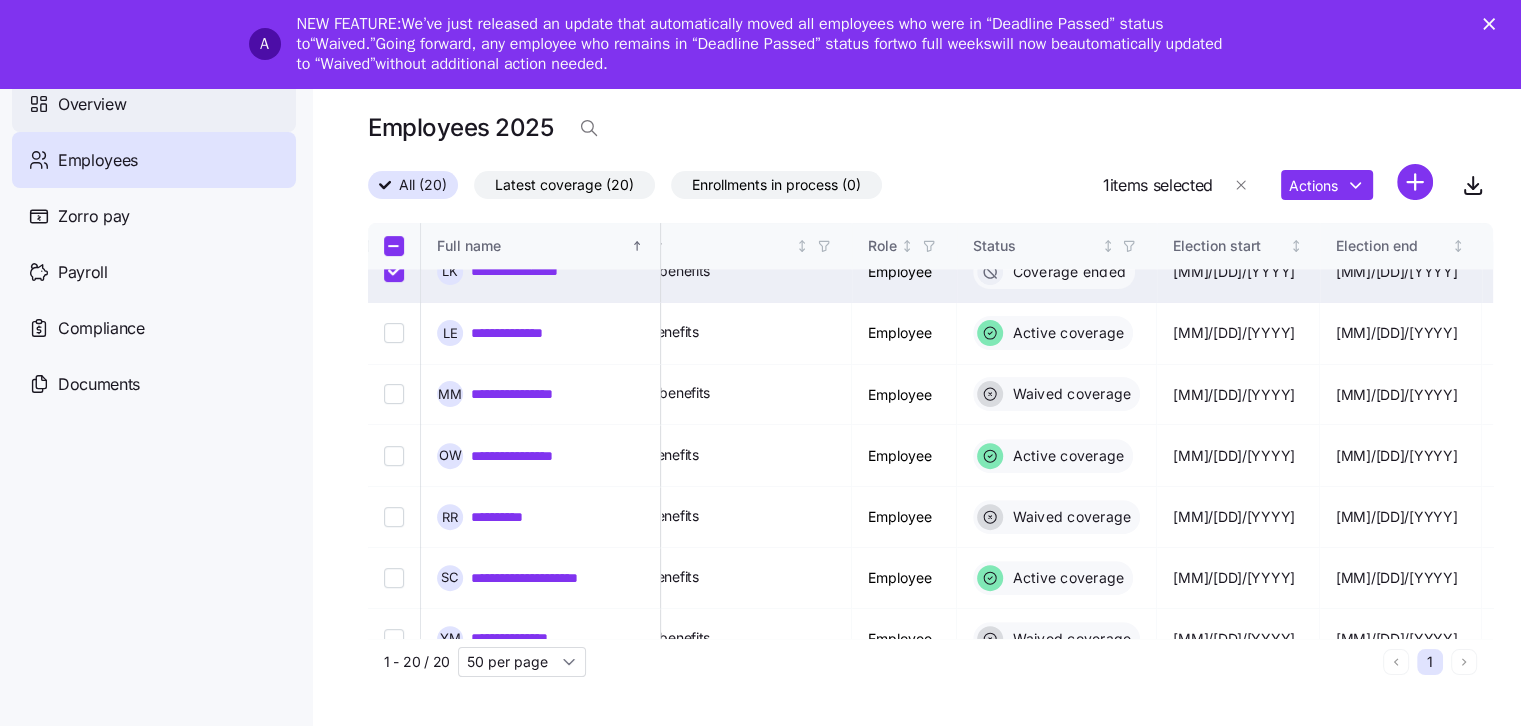 click on "Overview" at bounding box center (154, 104) 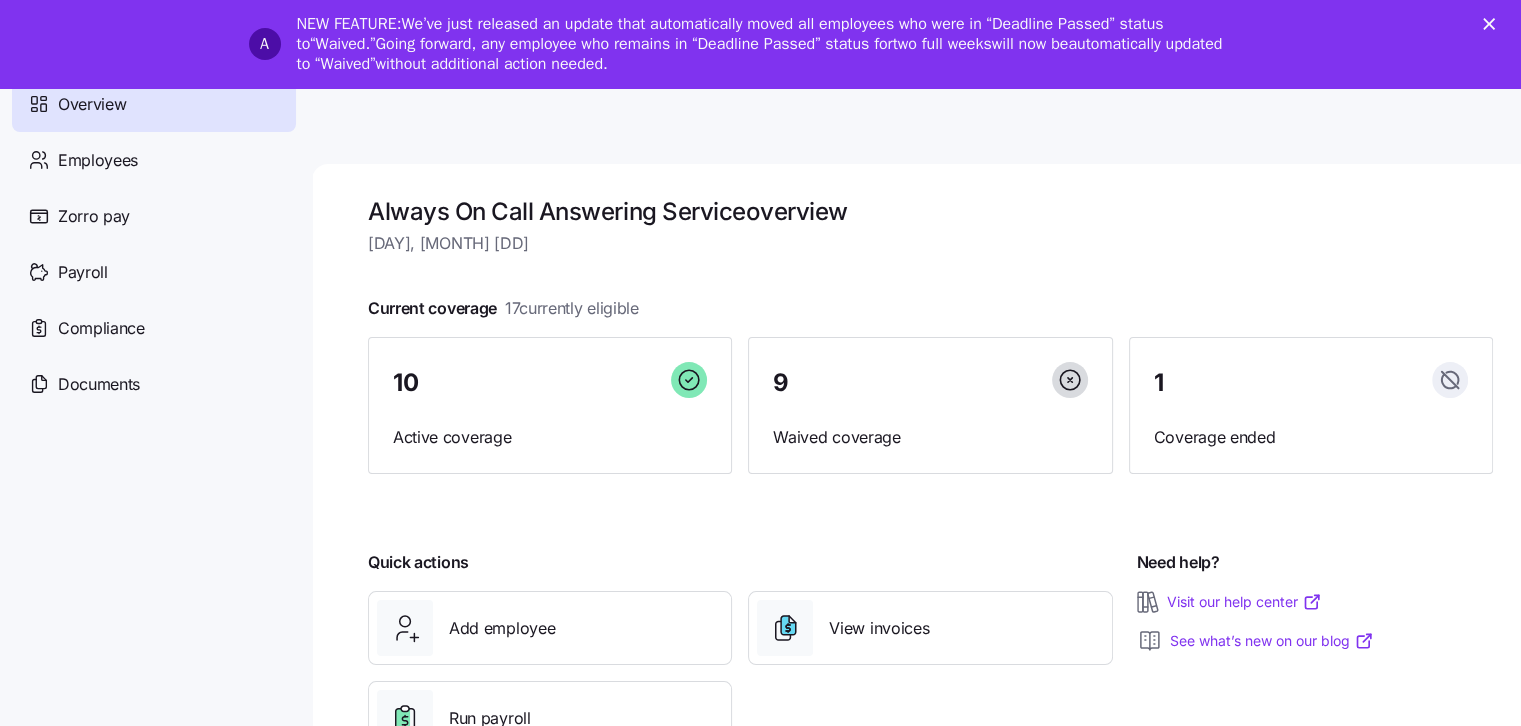 scroll, scrollTop: 103, scrollLeft: 0, axis: vertical 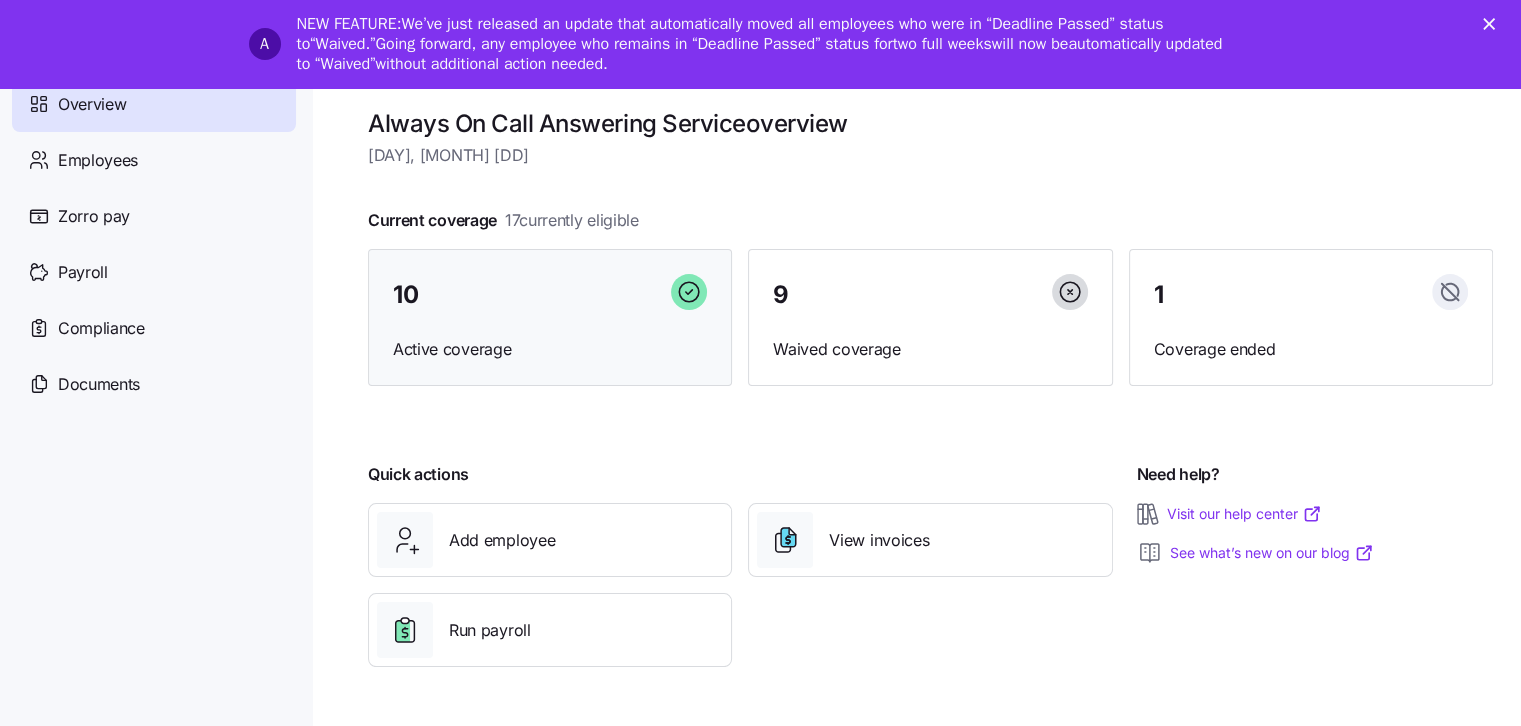 click on "10" at bounding box center (550, 295) 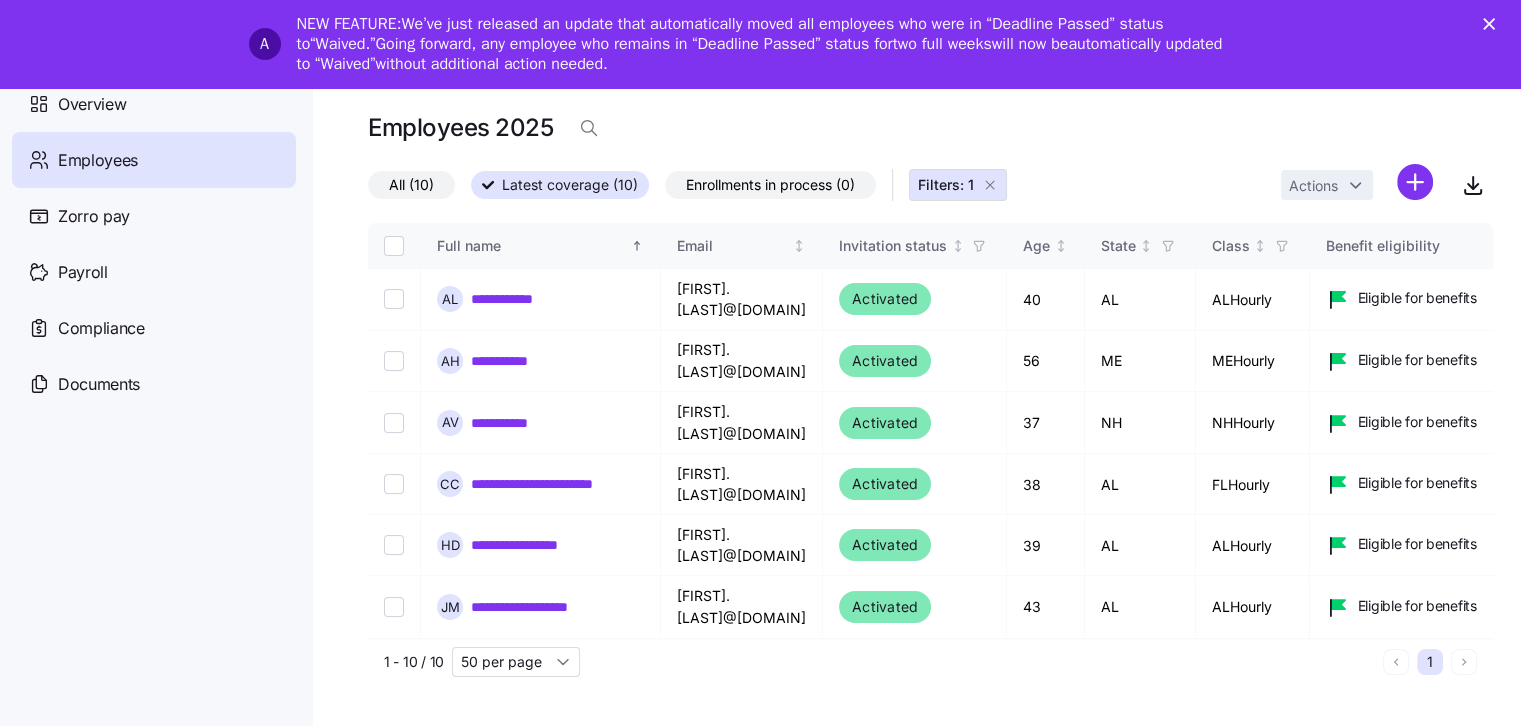 scroll, scrollTop: 0, scrollLeft: 0, axis: both 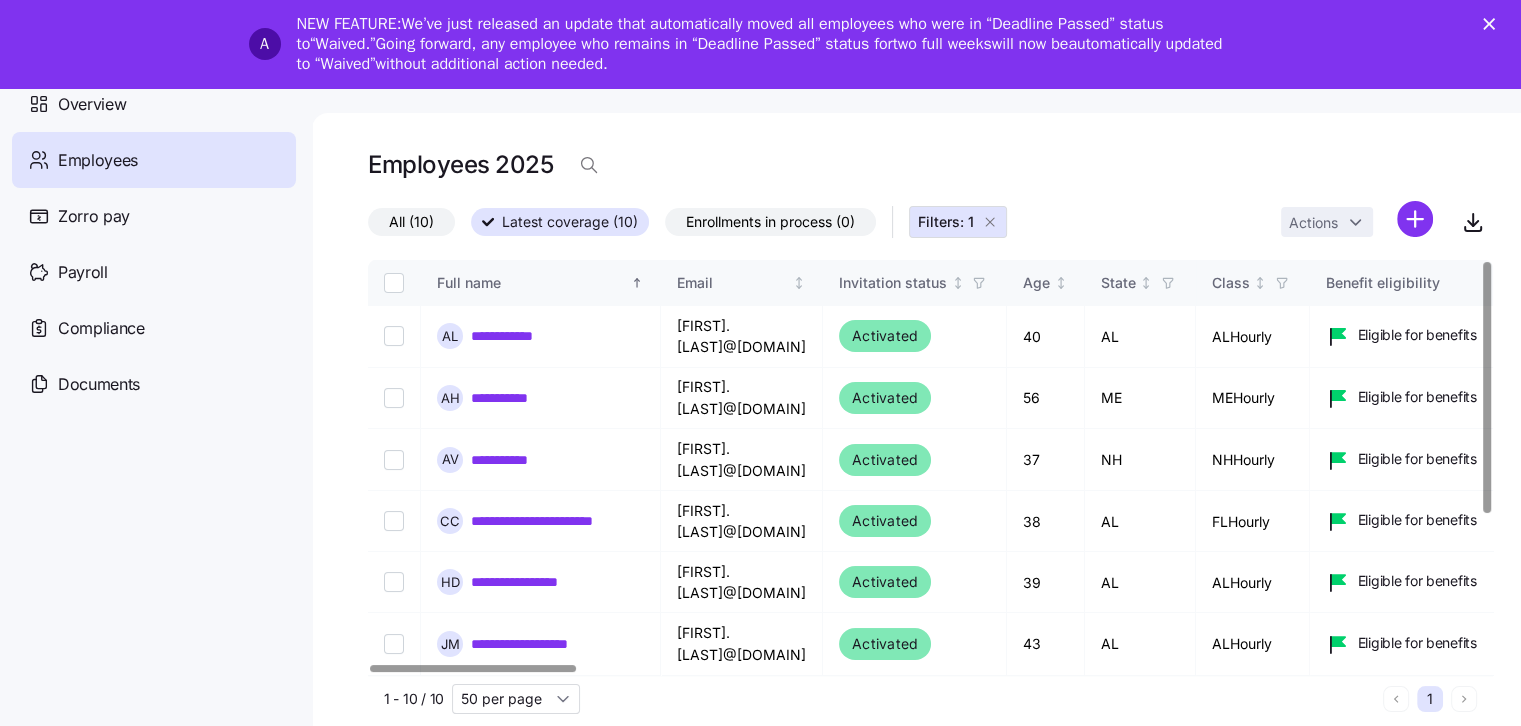 click at bounding box center [1486, 387] 